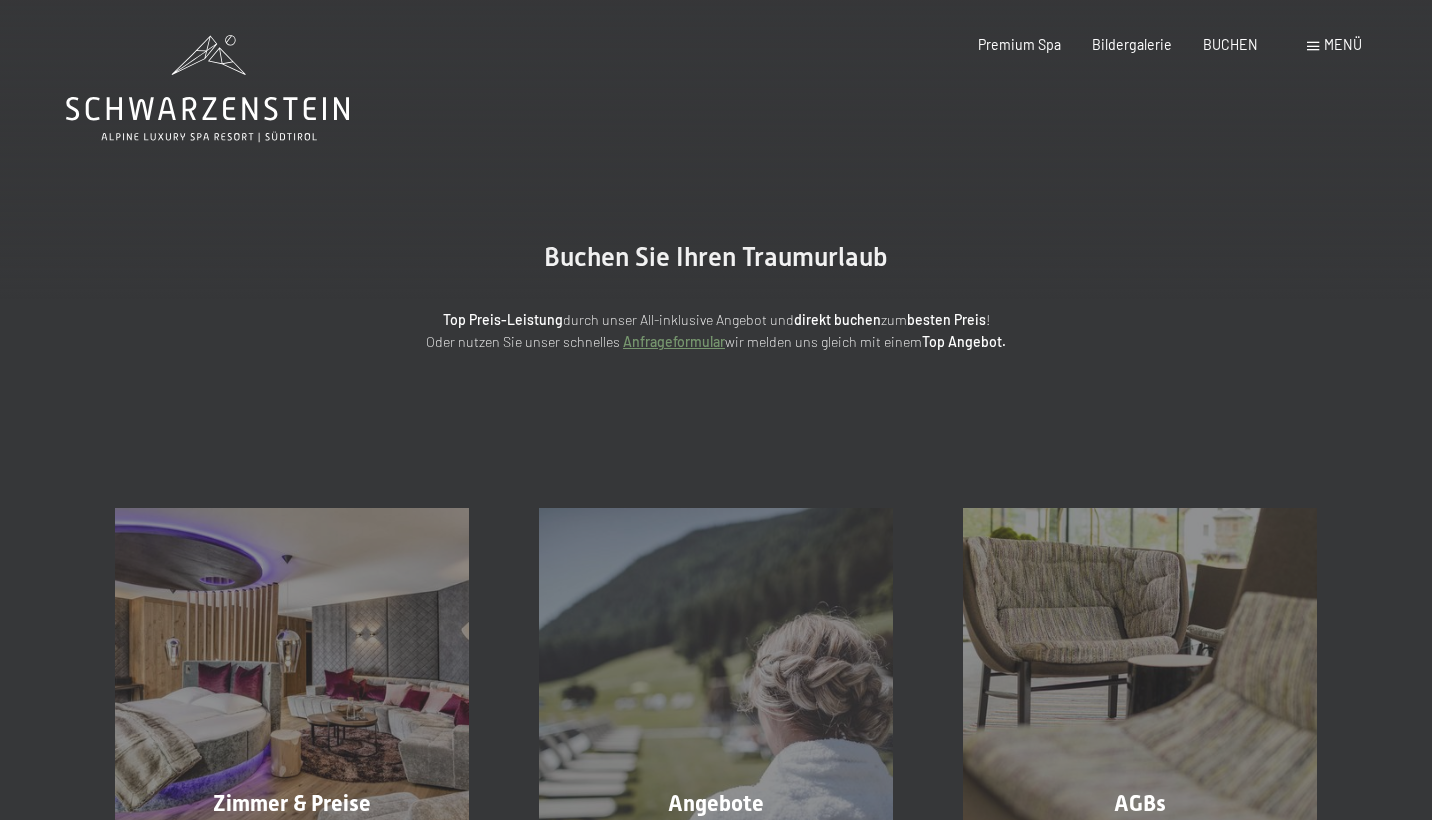 scroll, scrollTop: 0, scrollLeft: 0, axis: both 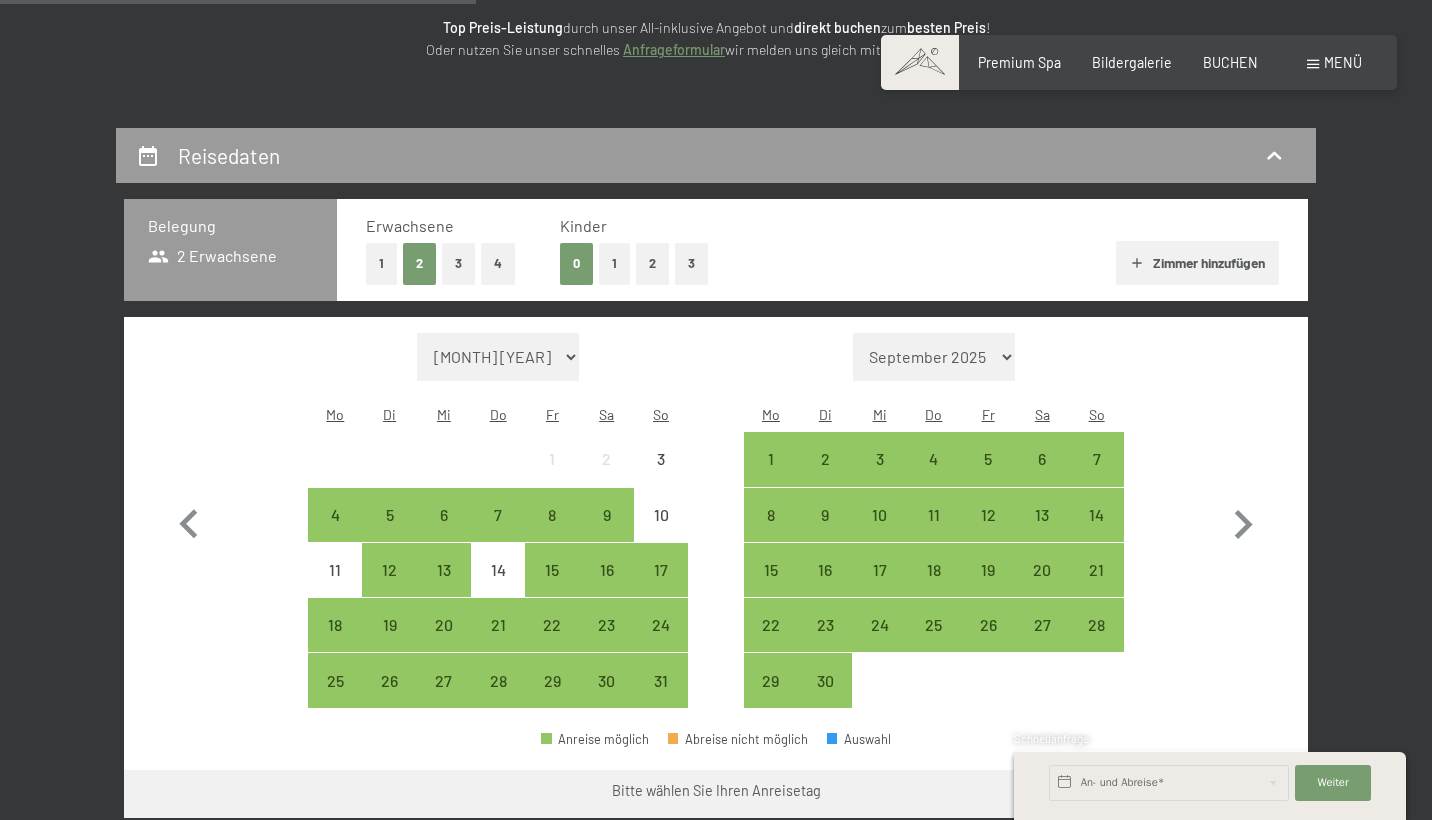 select on "2026-07-01" 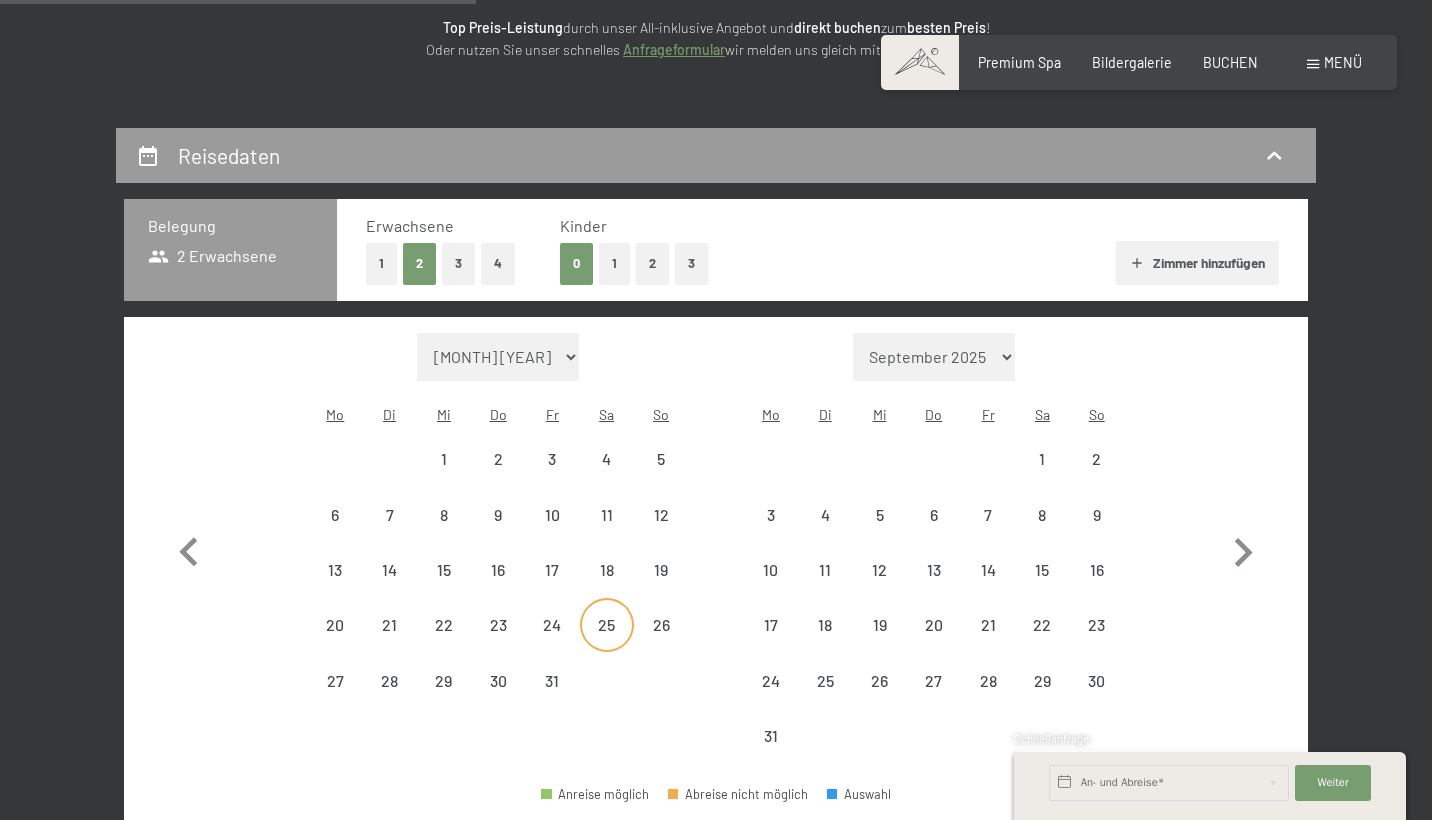 select on "2026-07-01" 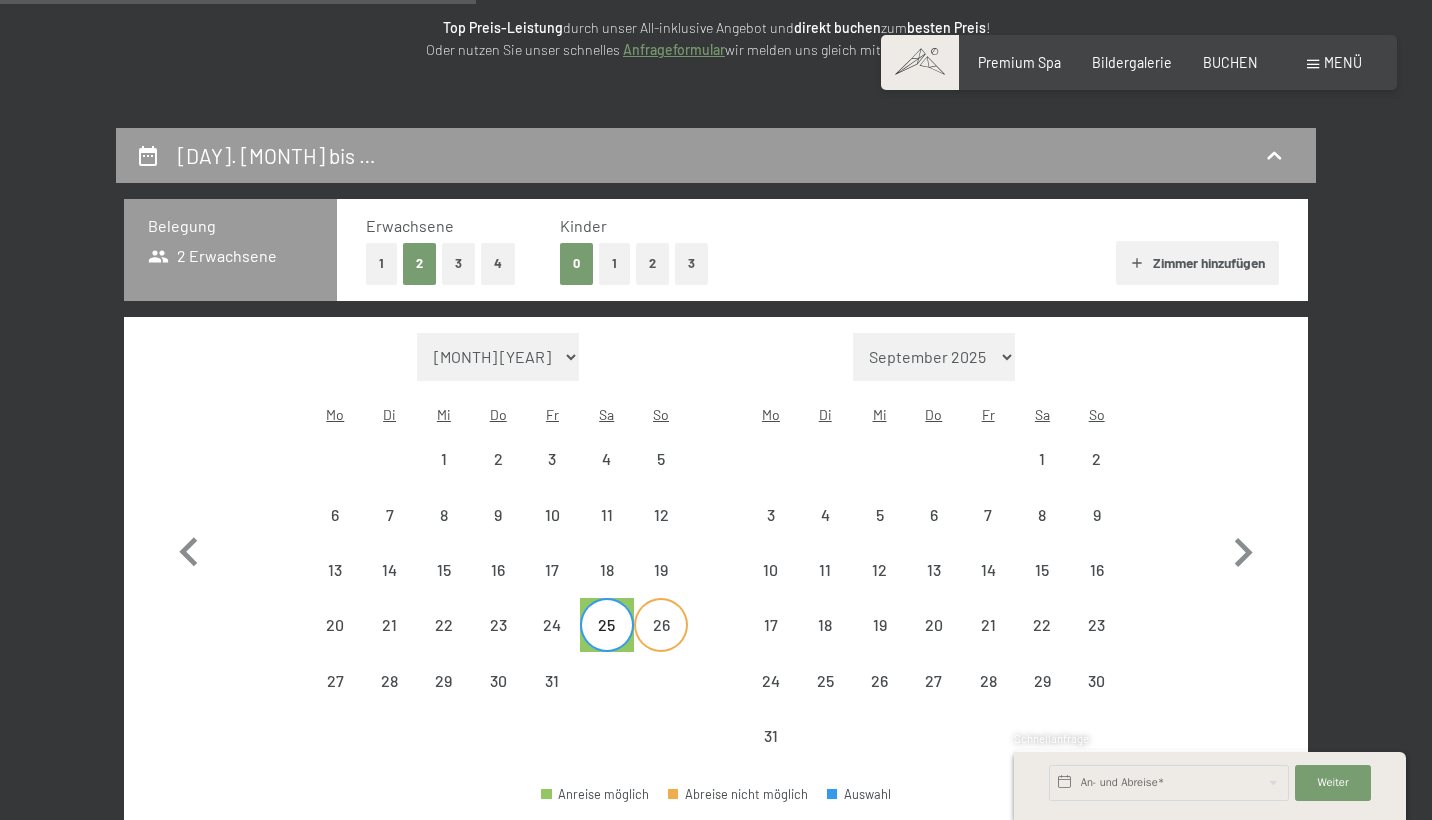 click on "26" at bounding box center (661, 642) 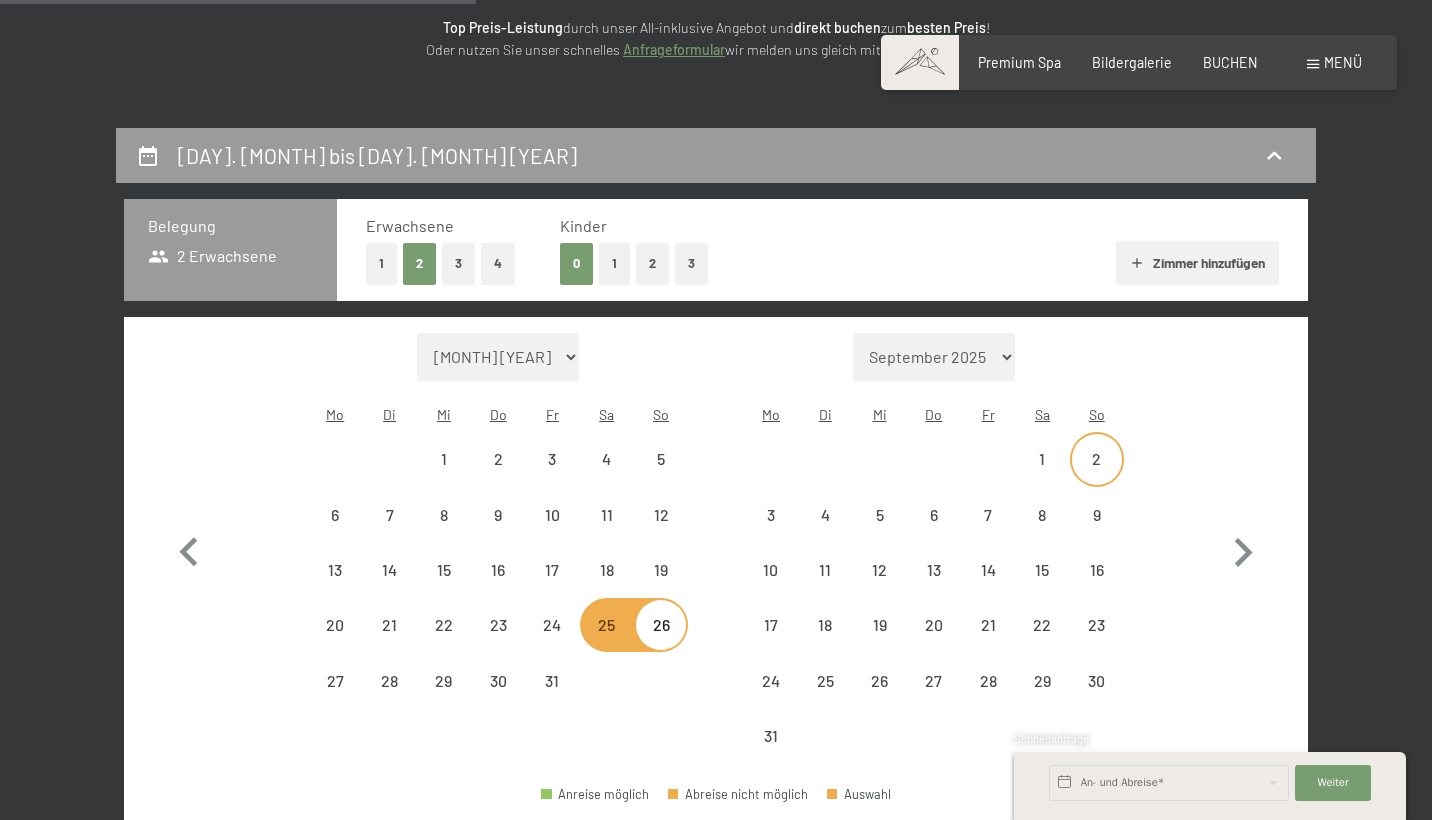 click on "2" at bounding box center (1097, 459) 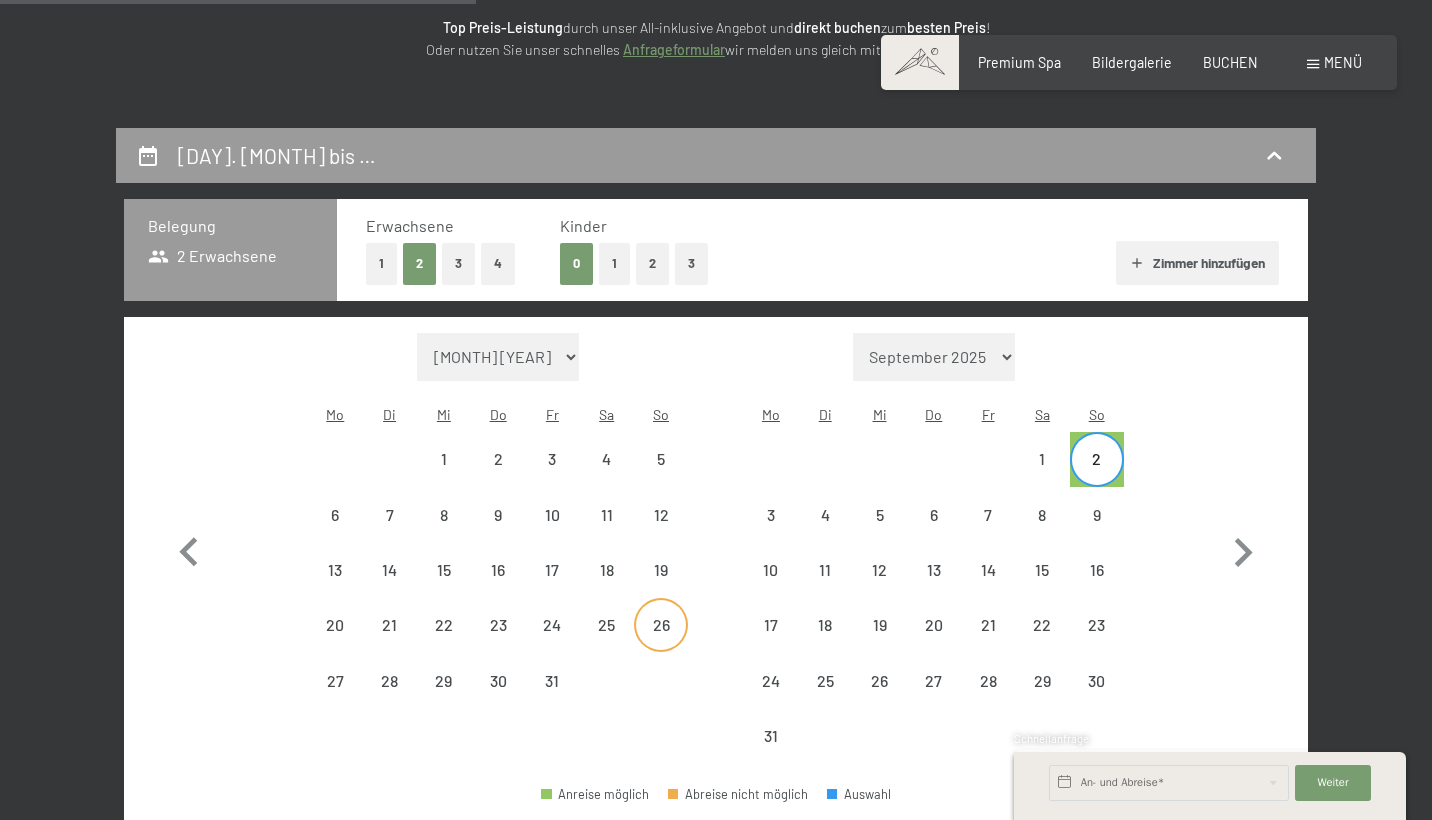 click on "26" at bounding box center (661, 642) 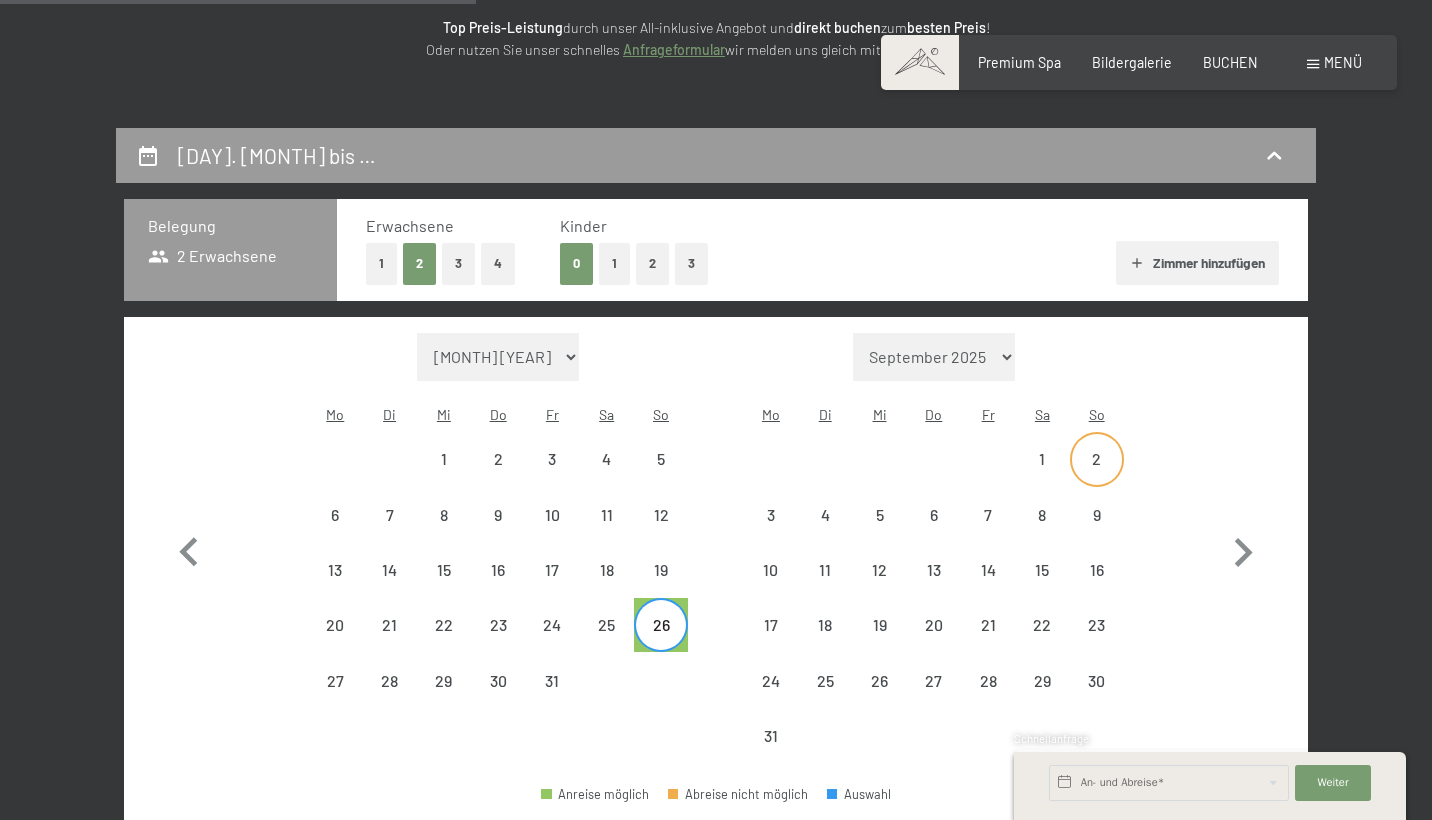click on "2" at bounding box center [1097, 459] 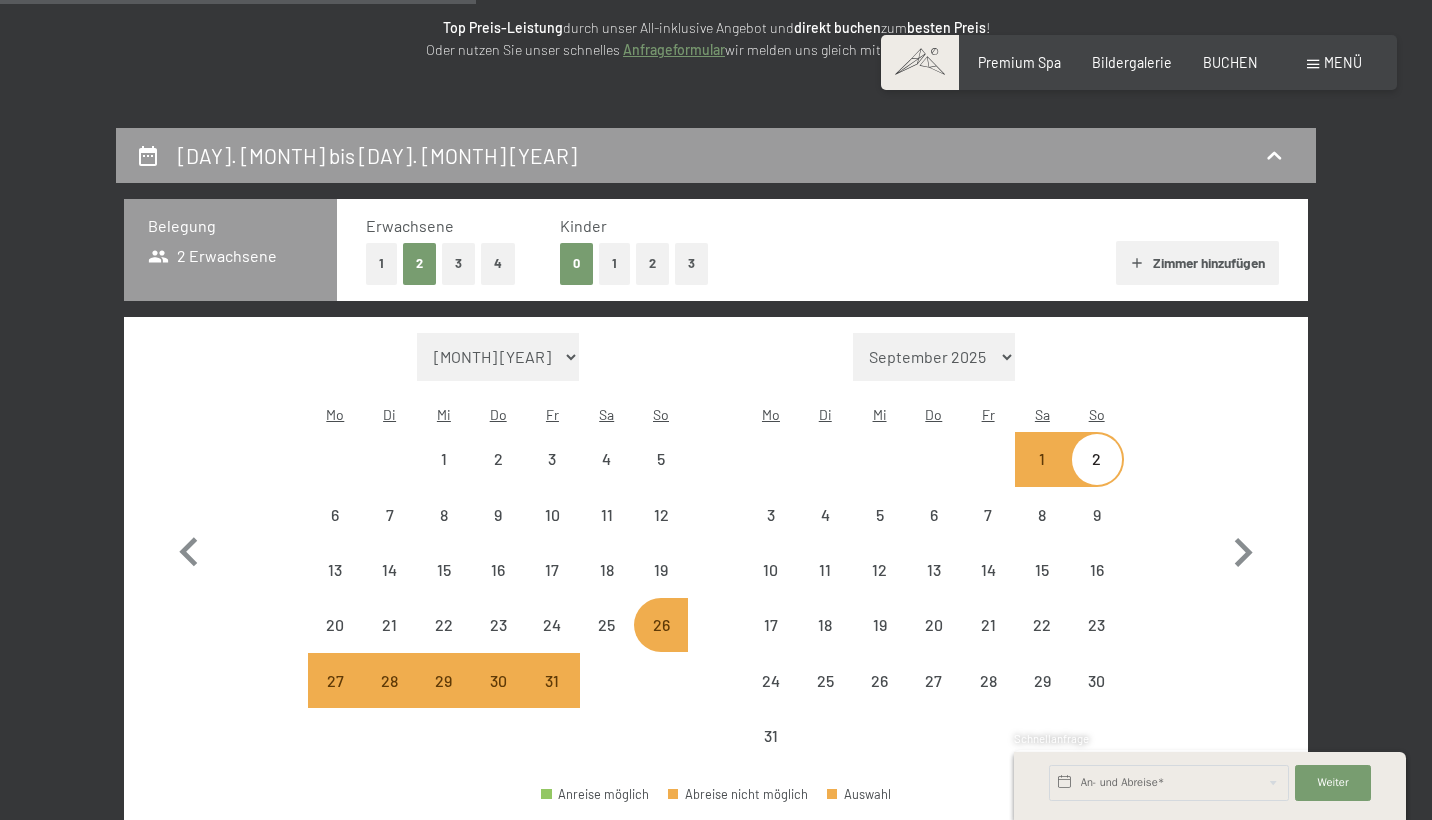 click on "1" at bounding box center [614, 263] 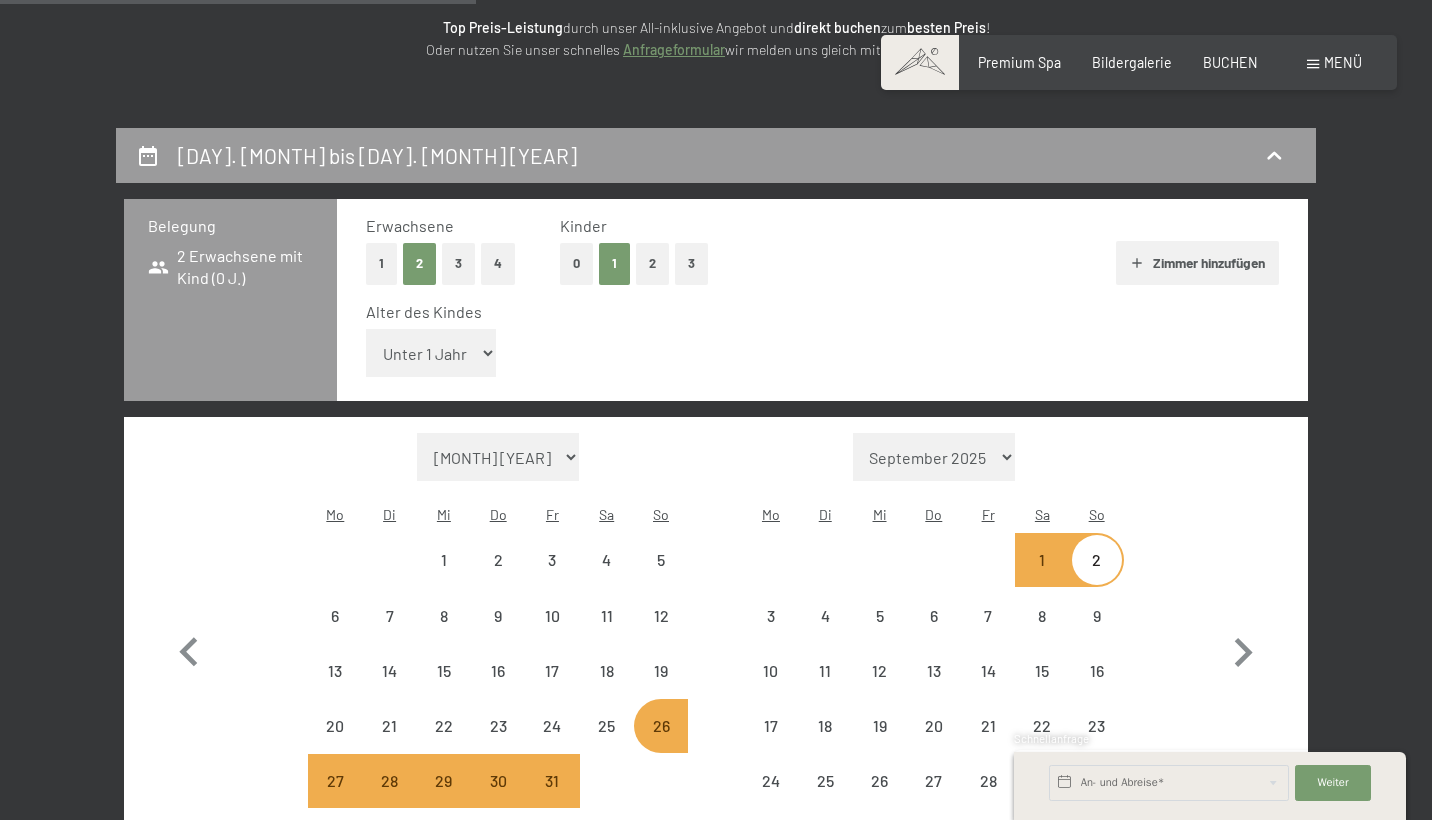 select on "2026-07-01" 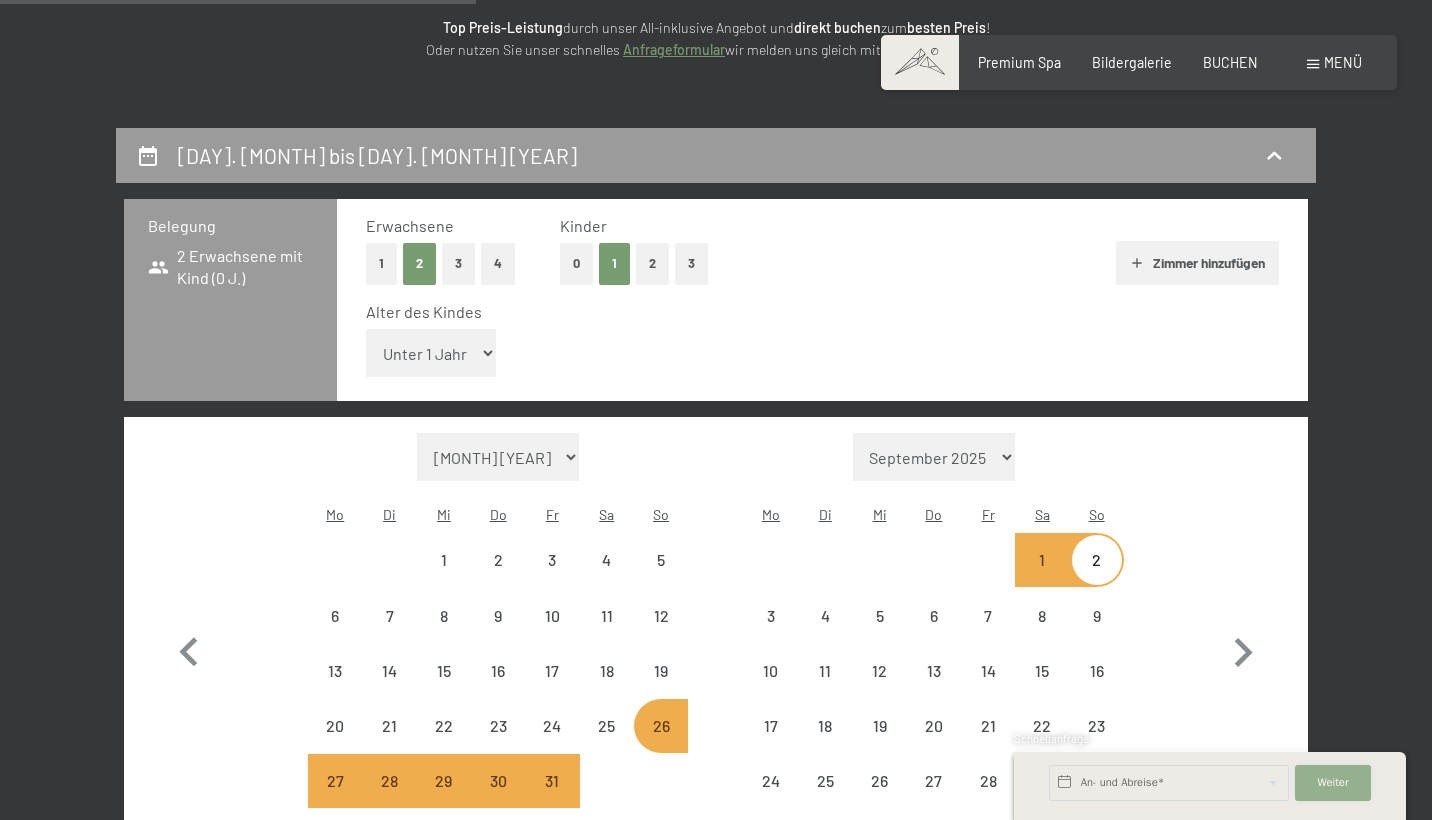 click on "Weiter" at bounding box center [1332, 783] 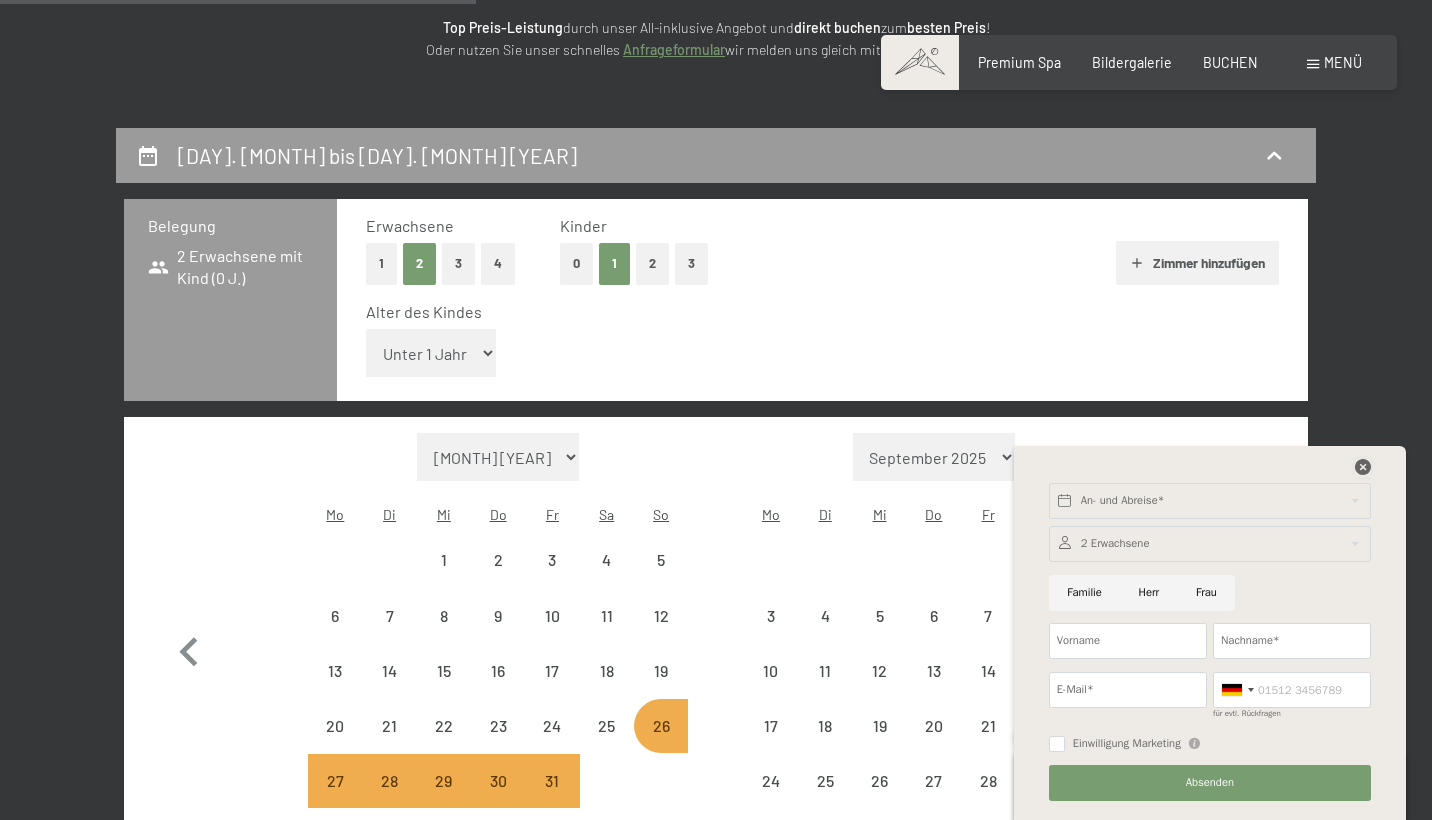 click at bounding box center (1363, 467) 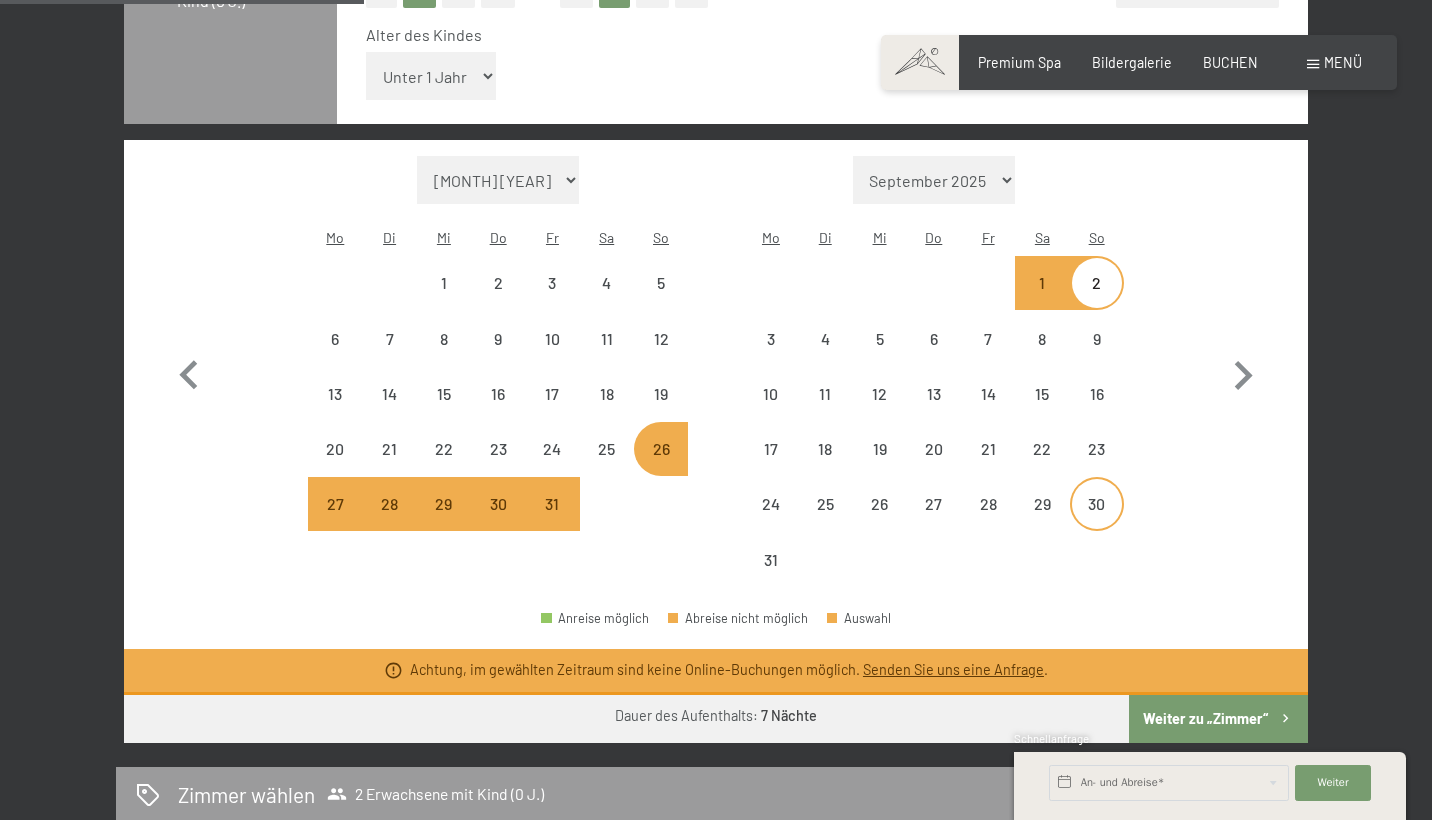 scroll, scrollTop: 572, scrollLeft: 0, axis: vertical 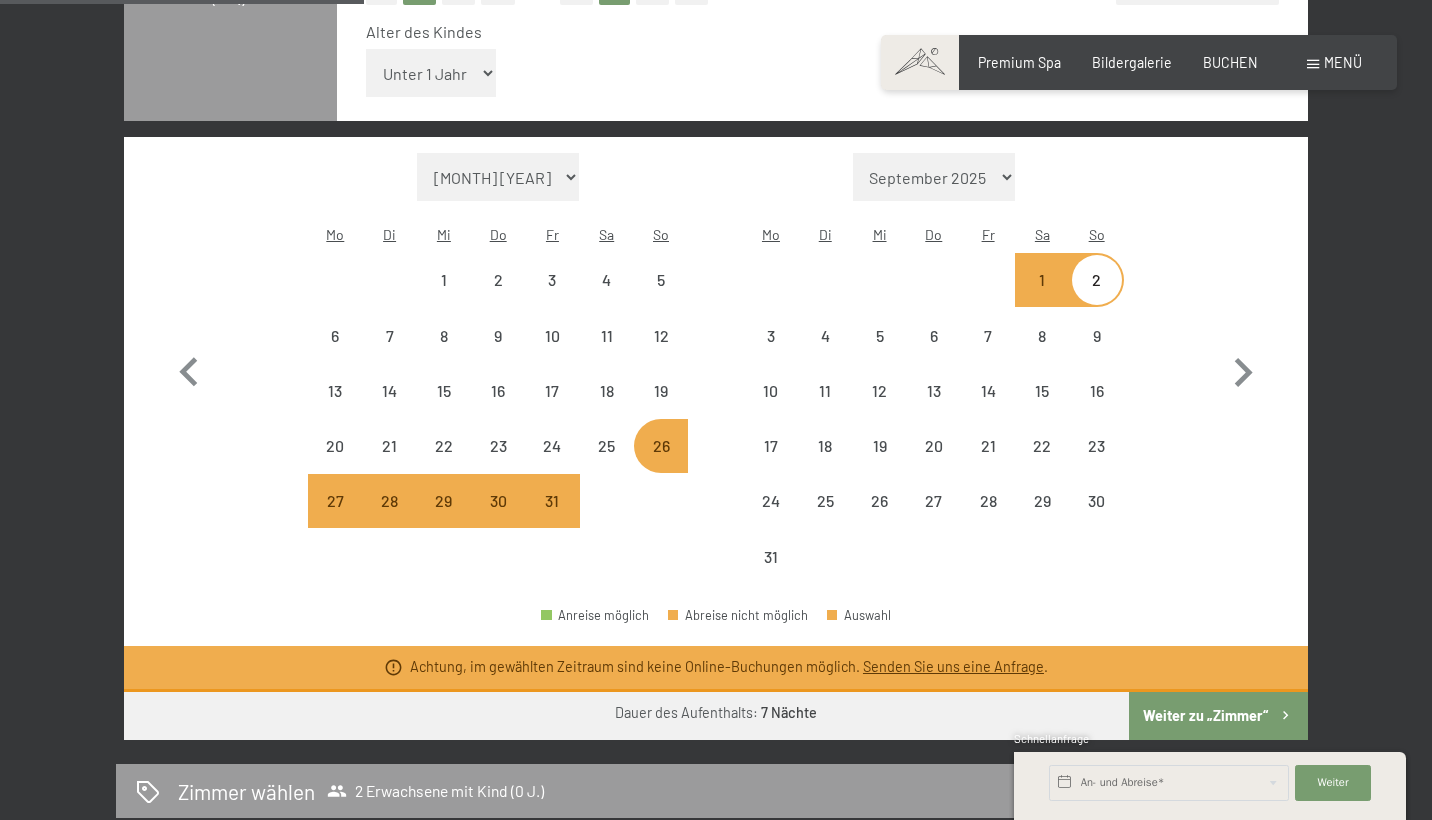 click on "Weiter zu „Zimmer“" at bounding box center (1218, 716) 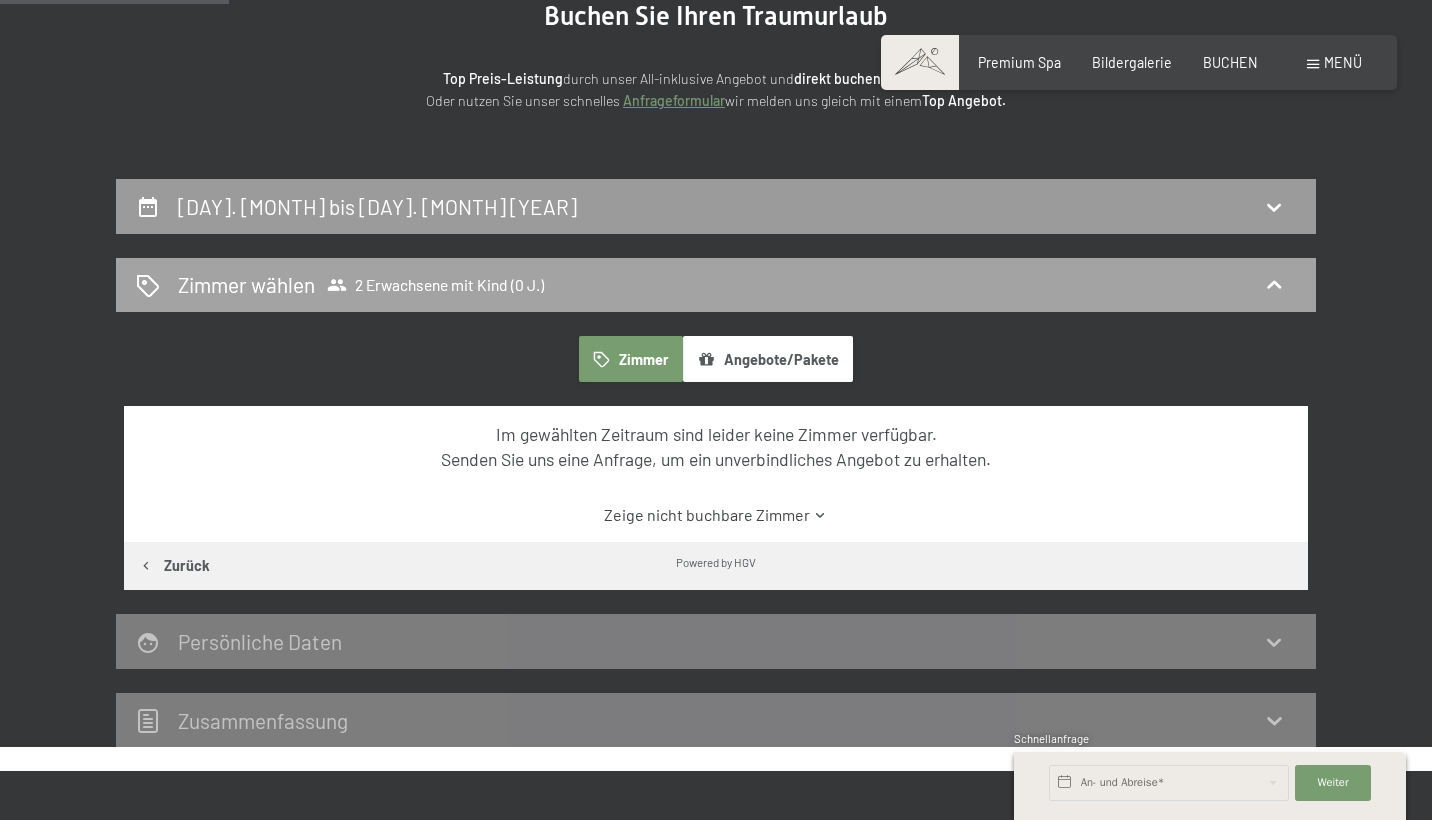 scroll, scrollTop: 247, scrollLeft: 0, axis: vertical 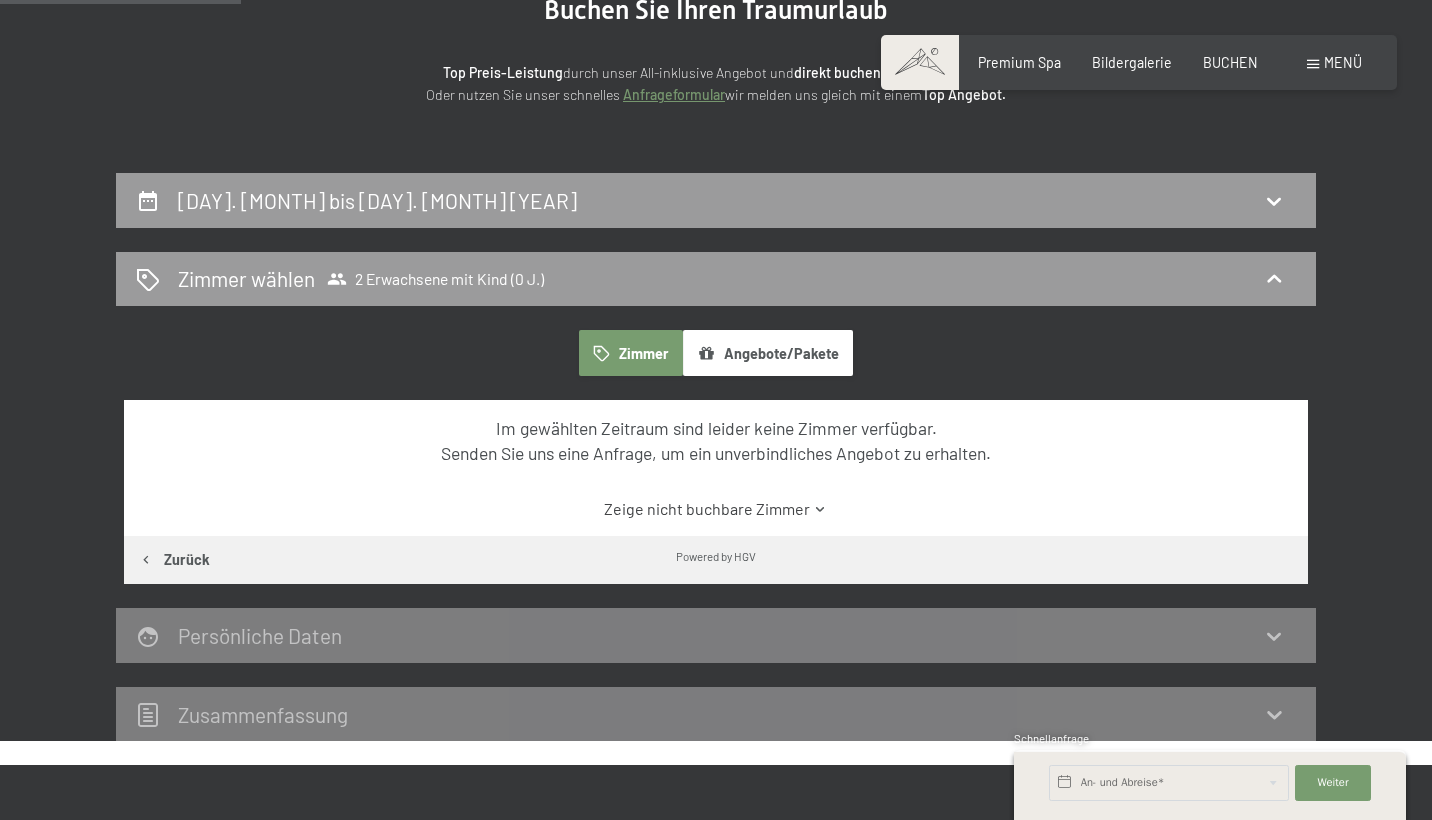 click 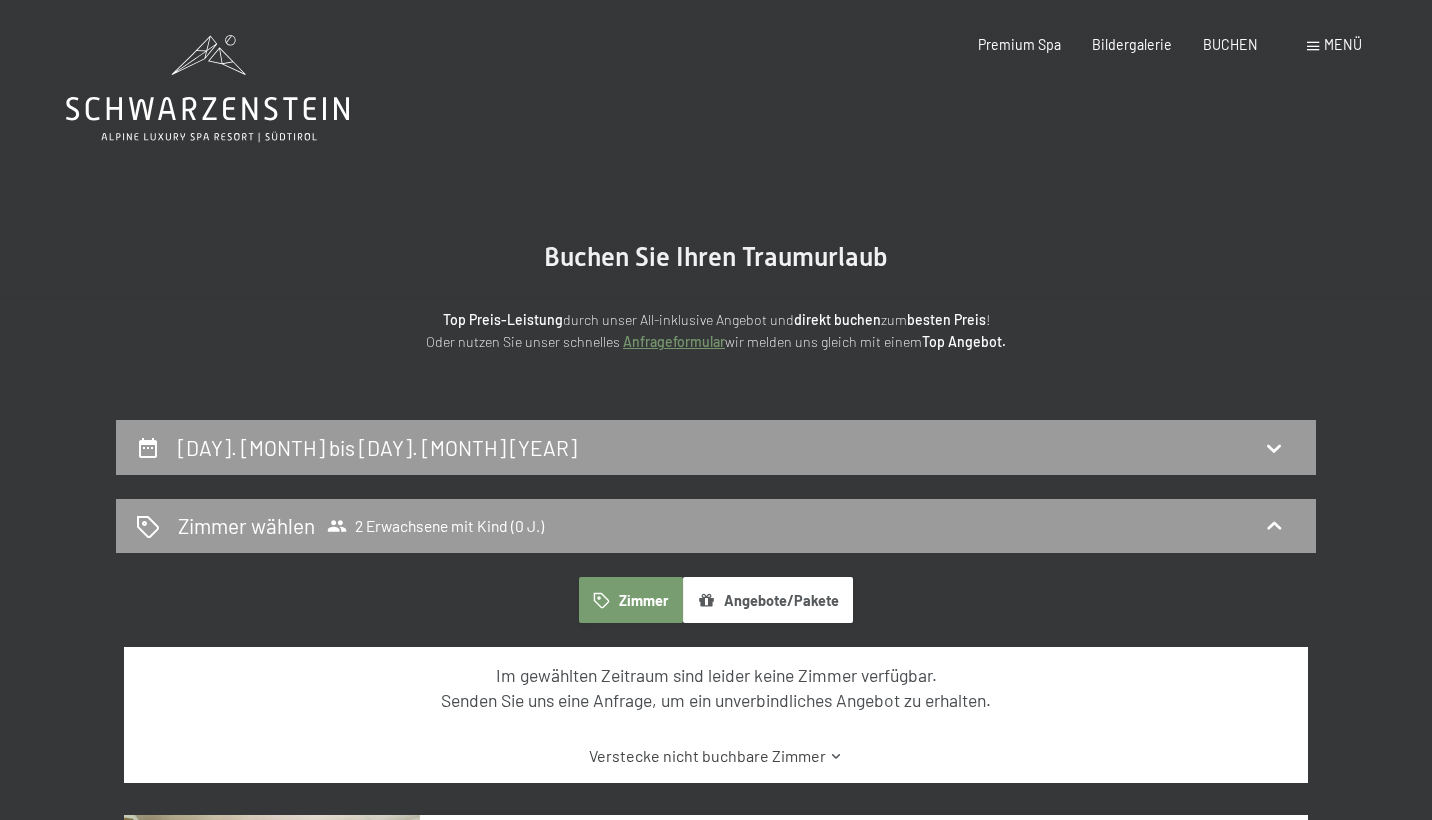 scroll, scrollTop: 0, scrollLeft: 0, axis: both 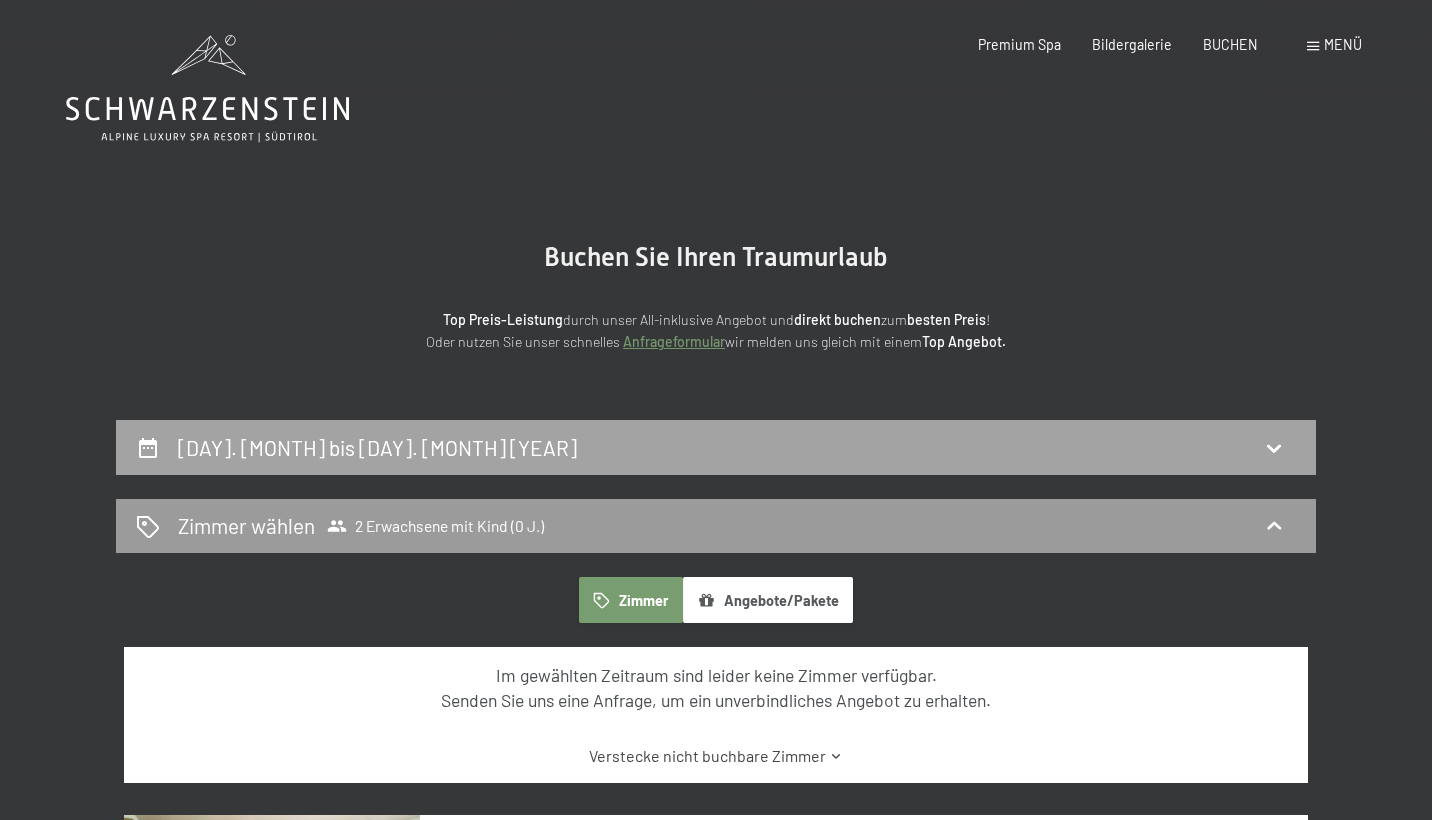 click 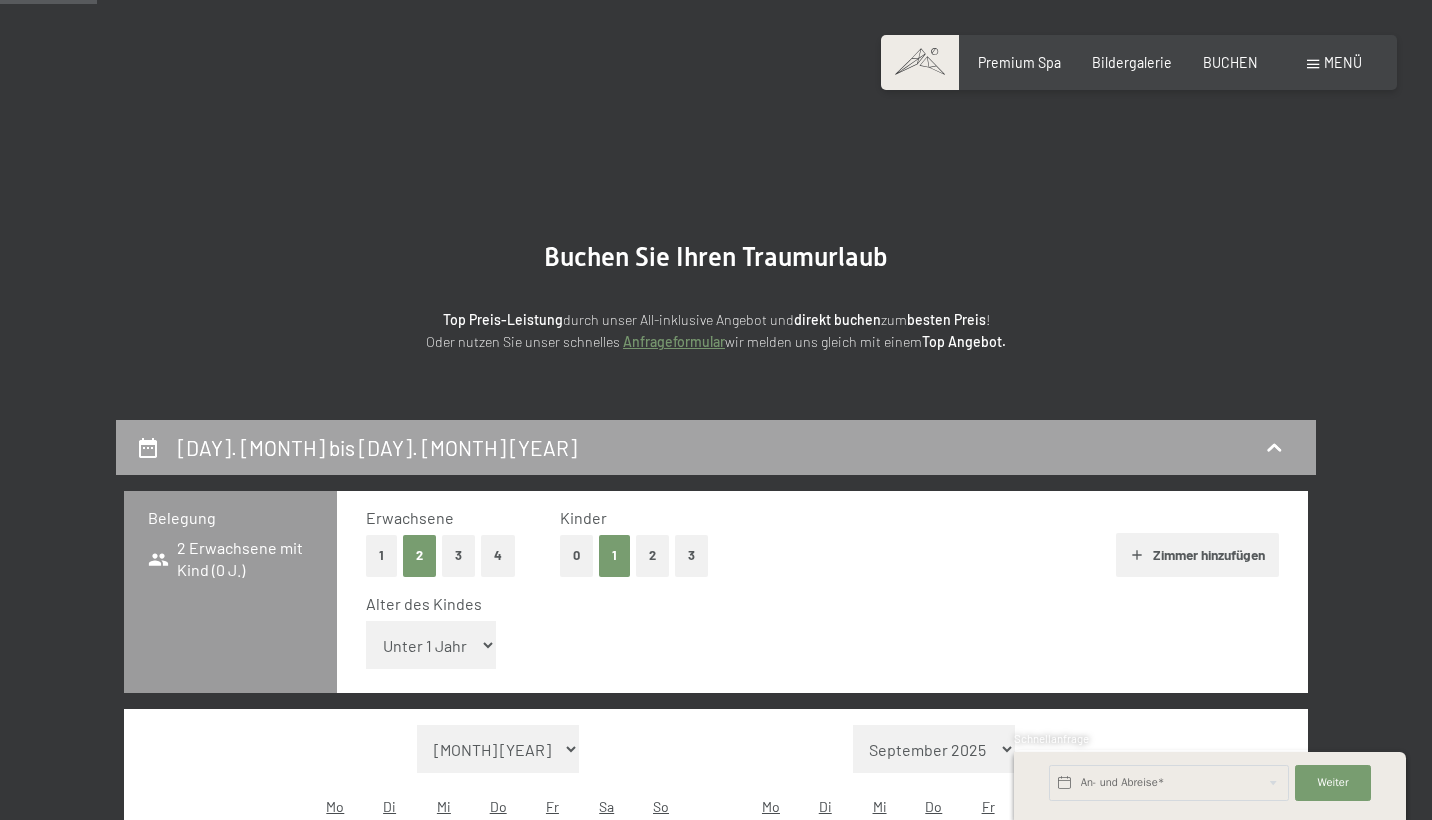 scroll, scrollTop: 418, scrollLeft: 0, axis: vertical 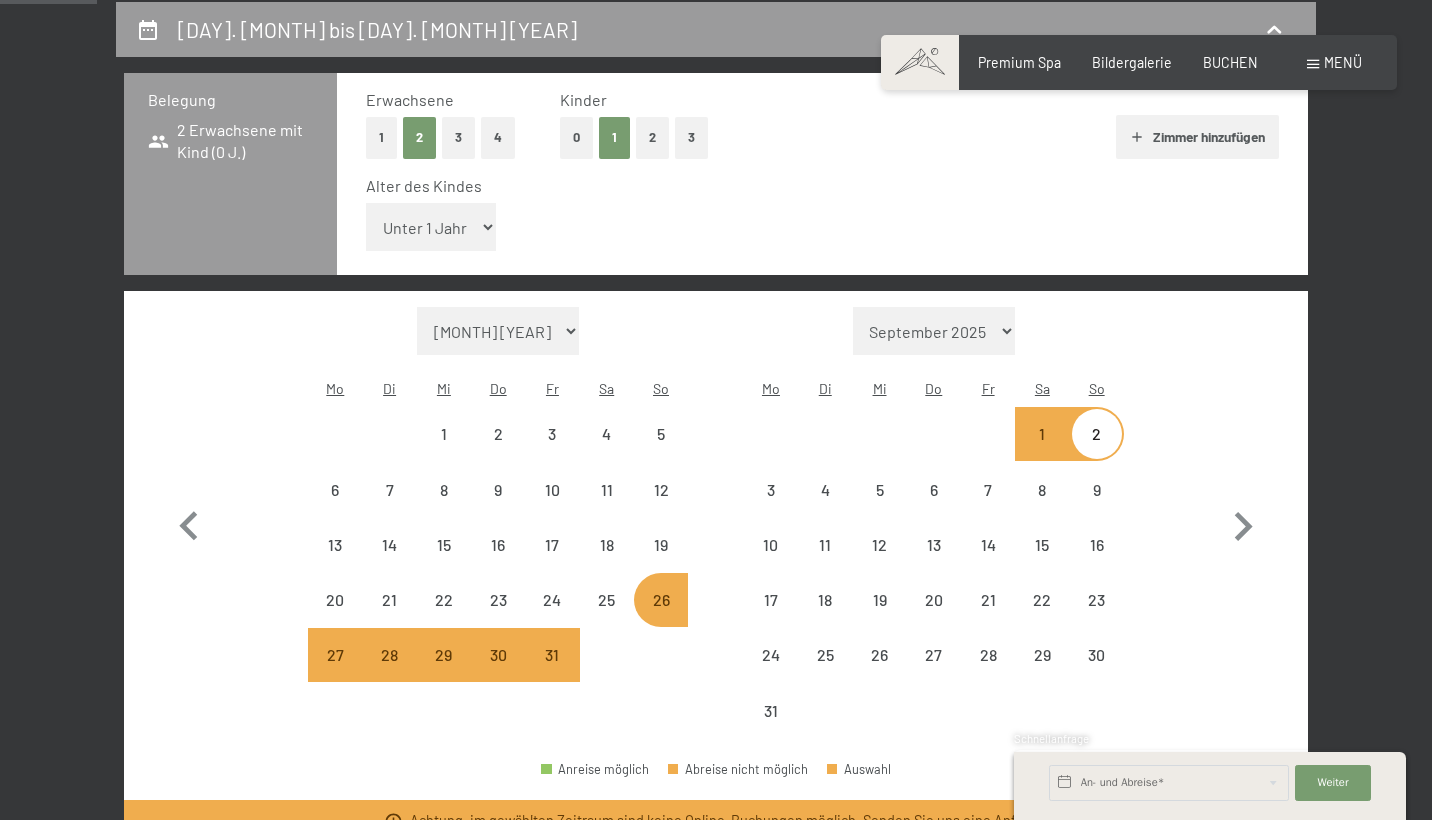 click on "2" at bounding box center (1097, 451) 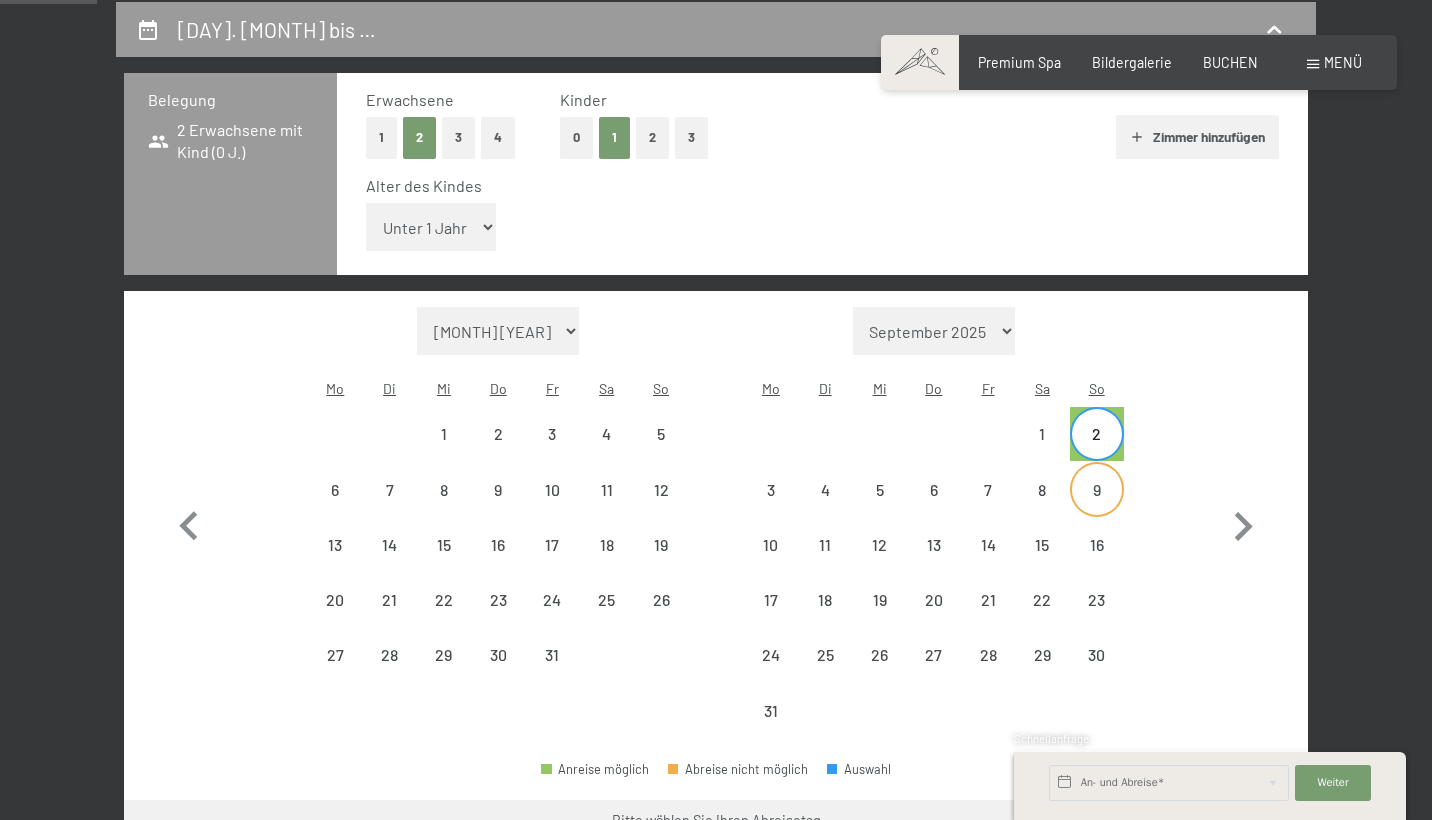 click on "9" at bounding box center [1097, 507] 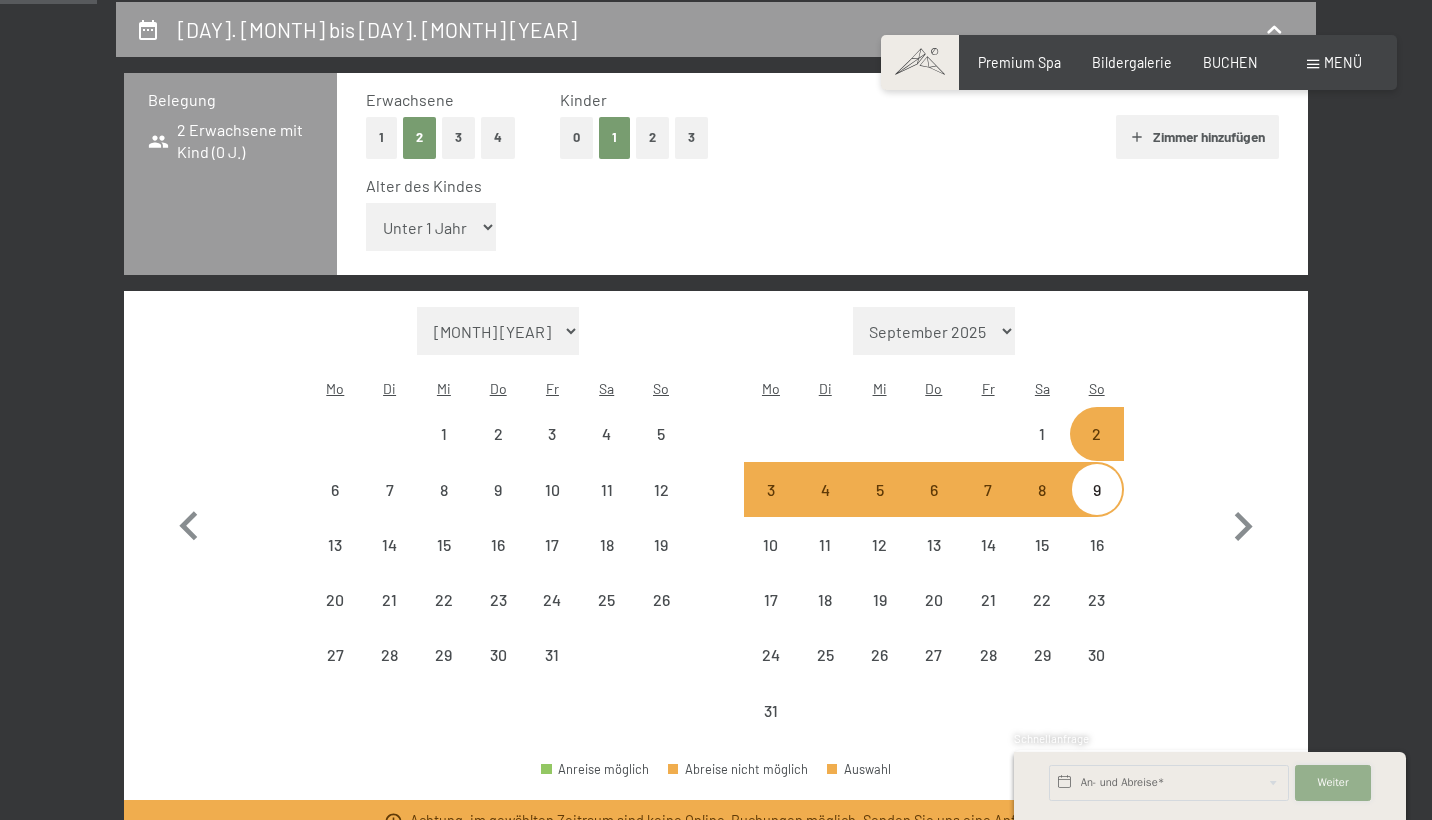 click on "Weiter" at bounding box center (1332, 783) 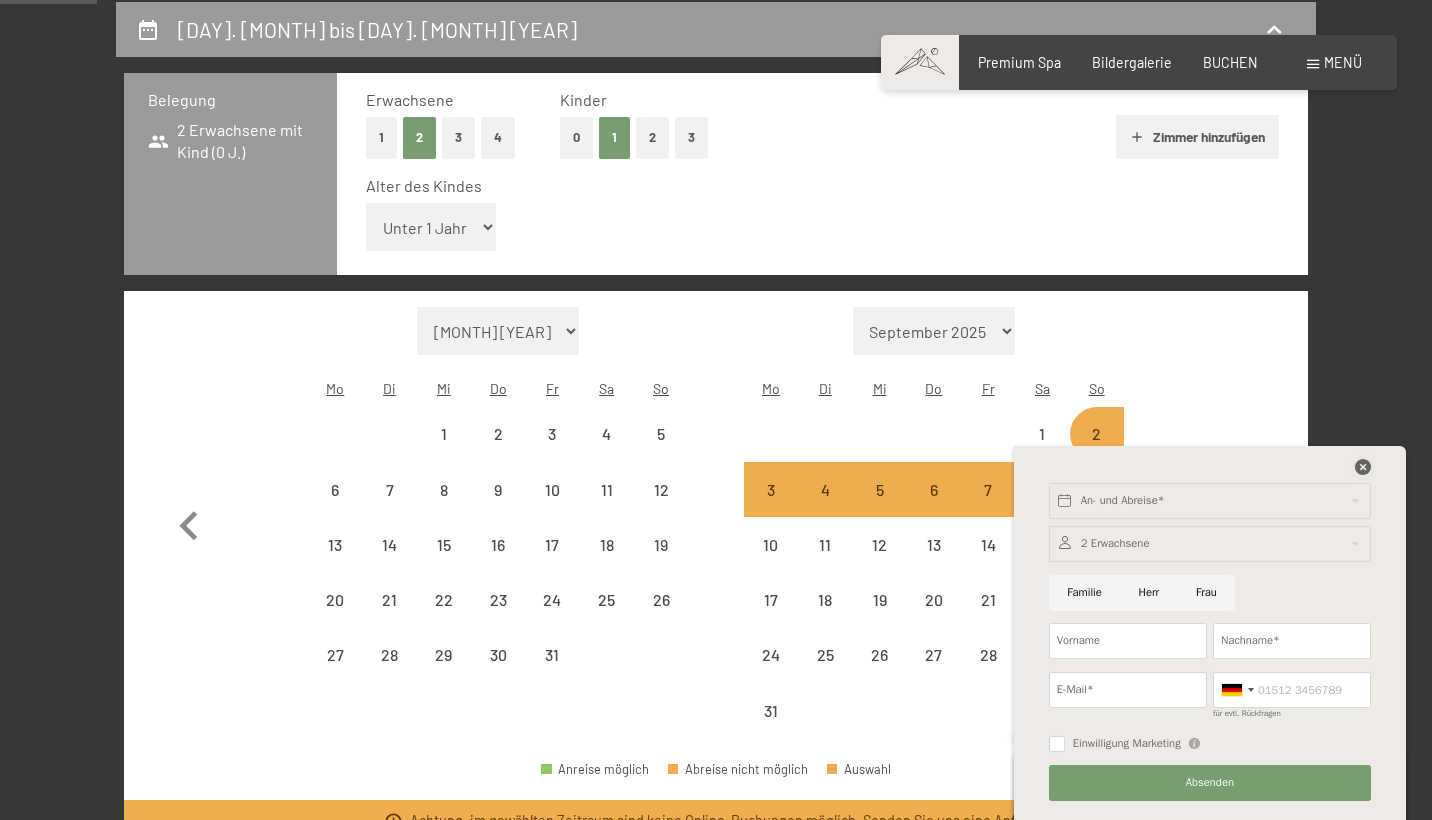 click at bounding box center [1363, 467] 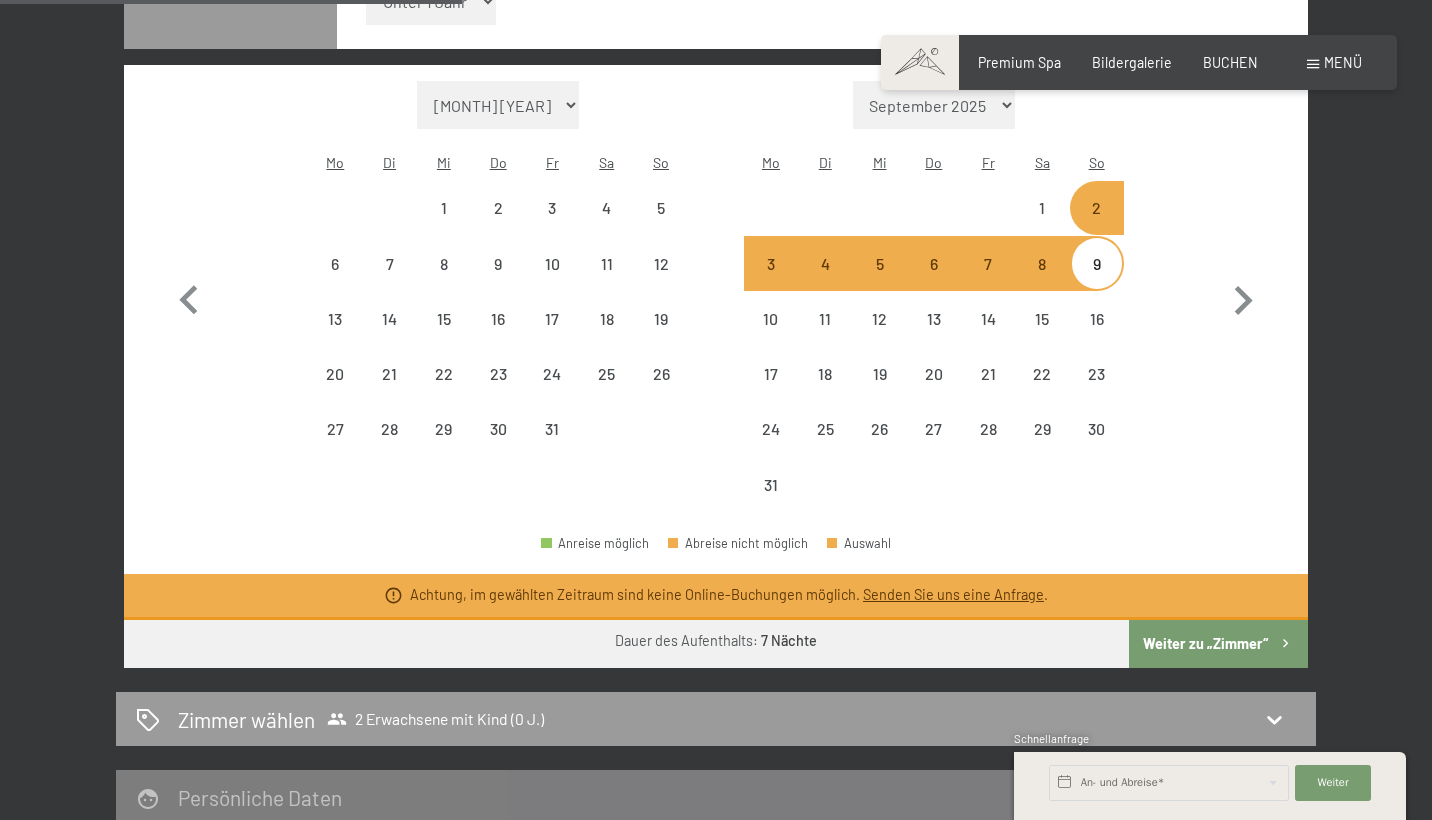 scroll, scrollTop: 667, scrollLeft: 0, axis: vertical 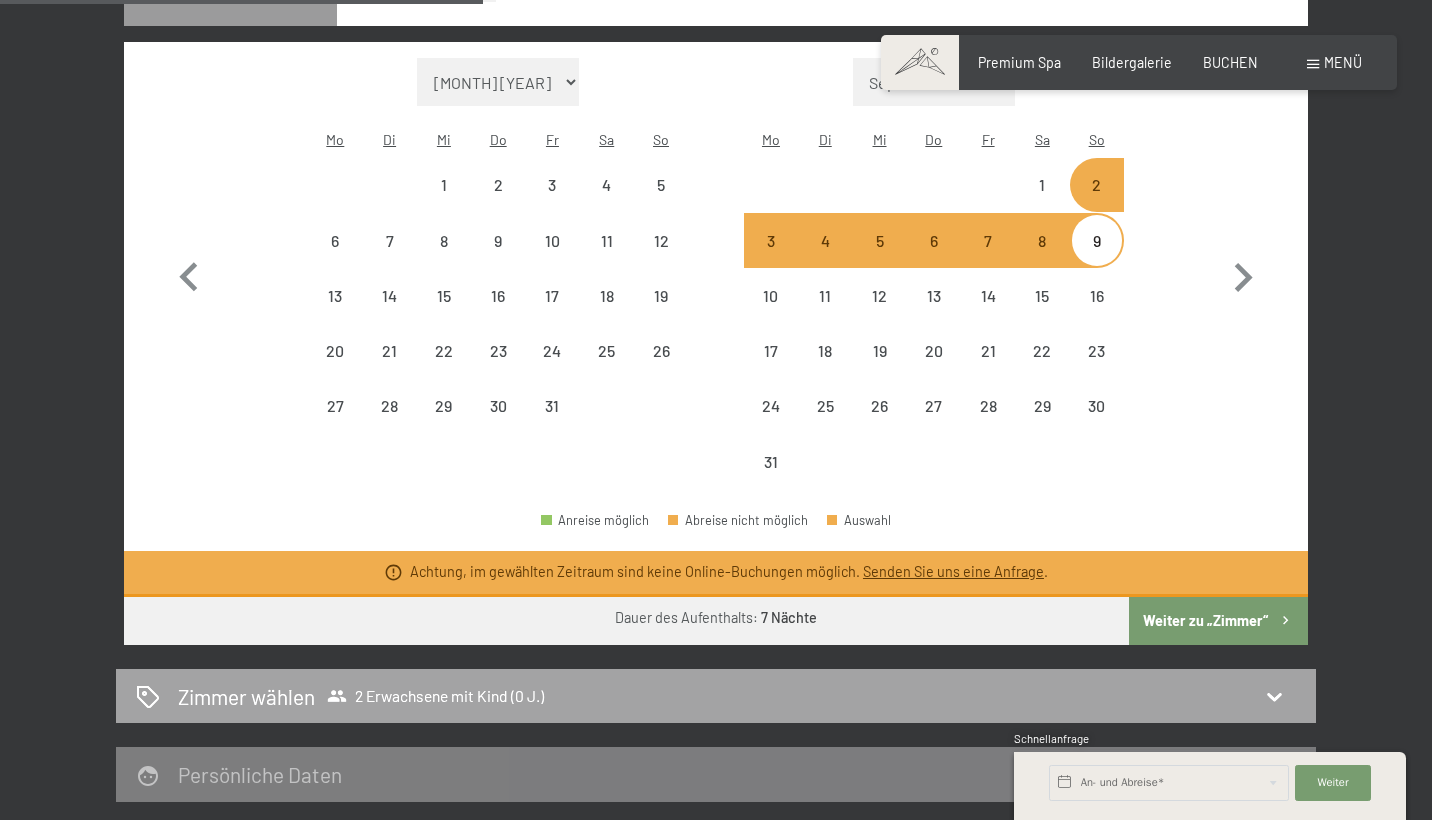 click on "Zimmer wählen 2 Erwachsene mit Kind (0 J.)" at bounding box center [716, 696] 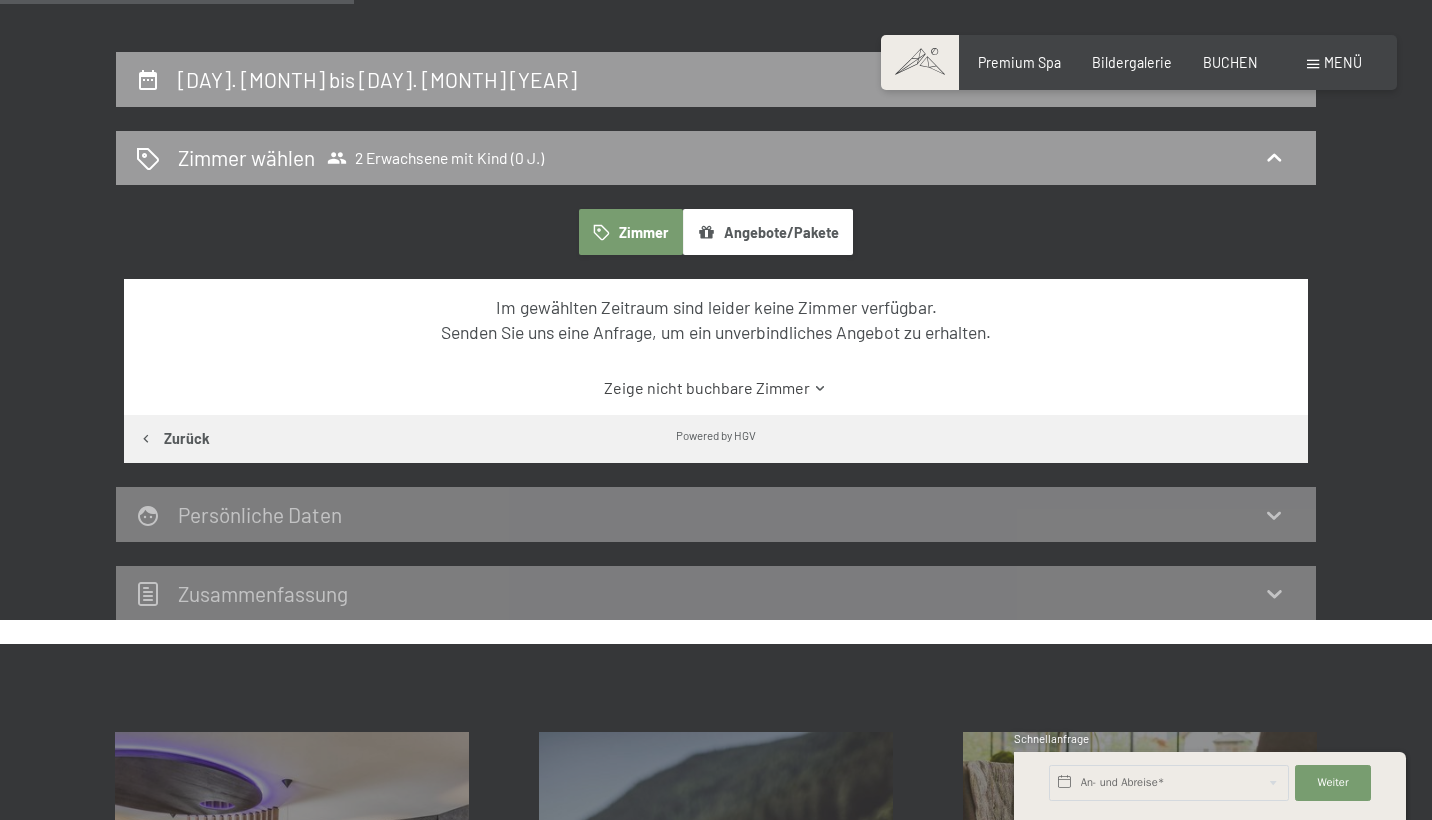 scroll, scrollTop: 363, scrollLeft: 0, axis: vertical 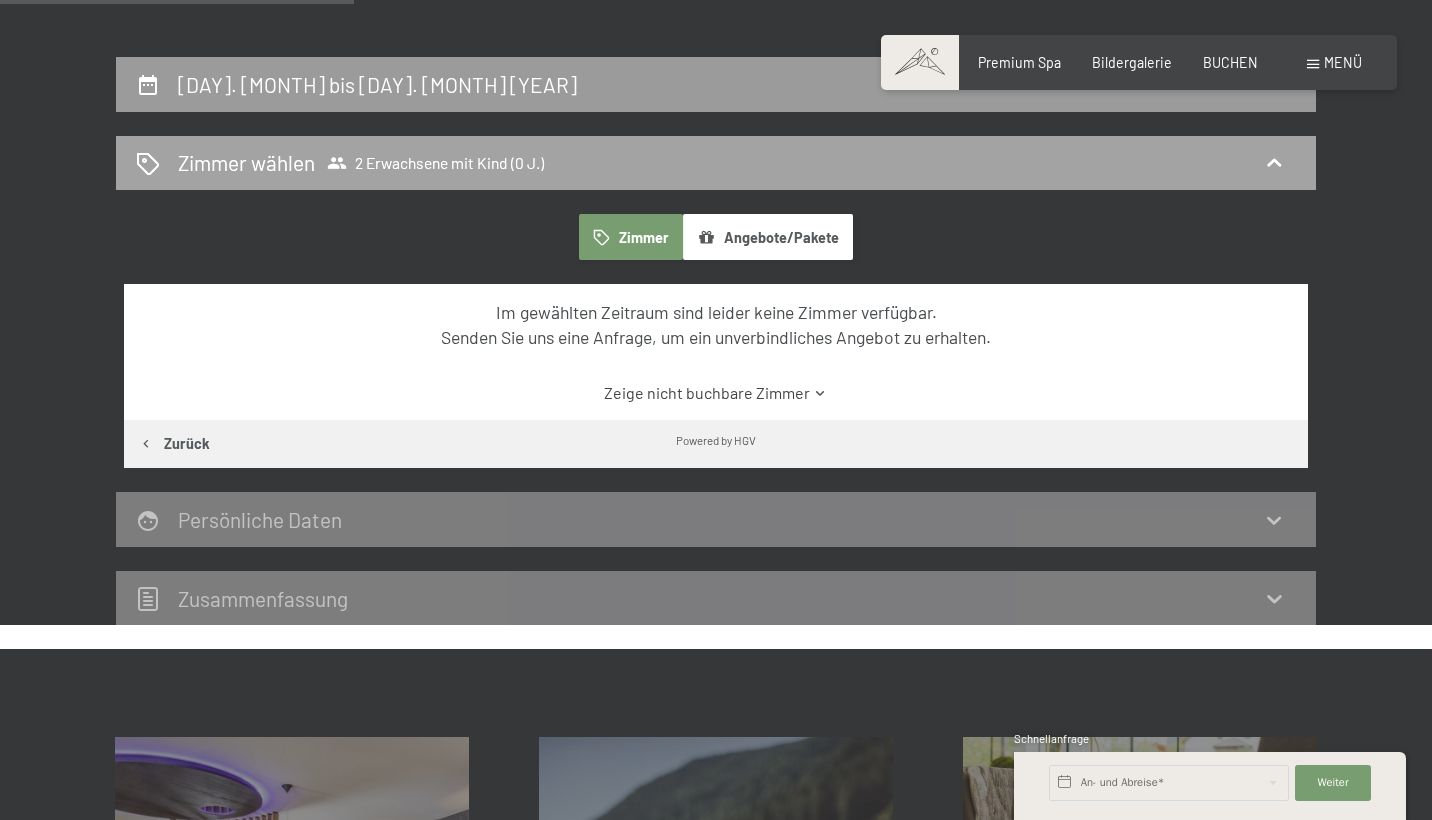click 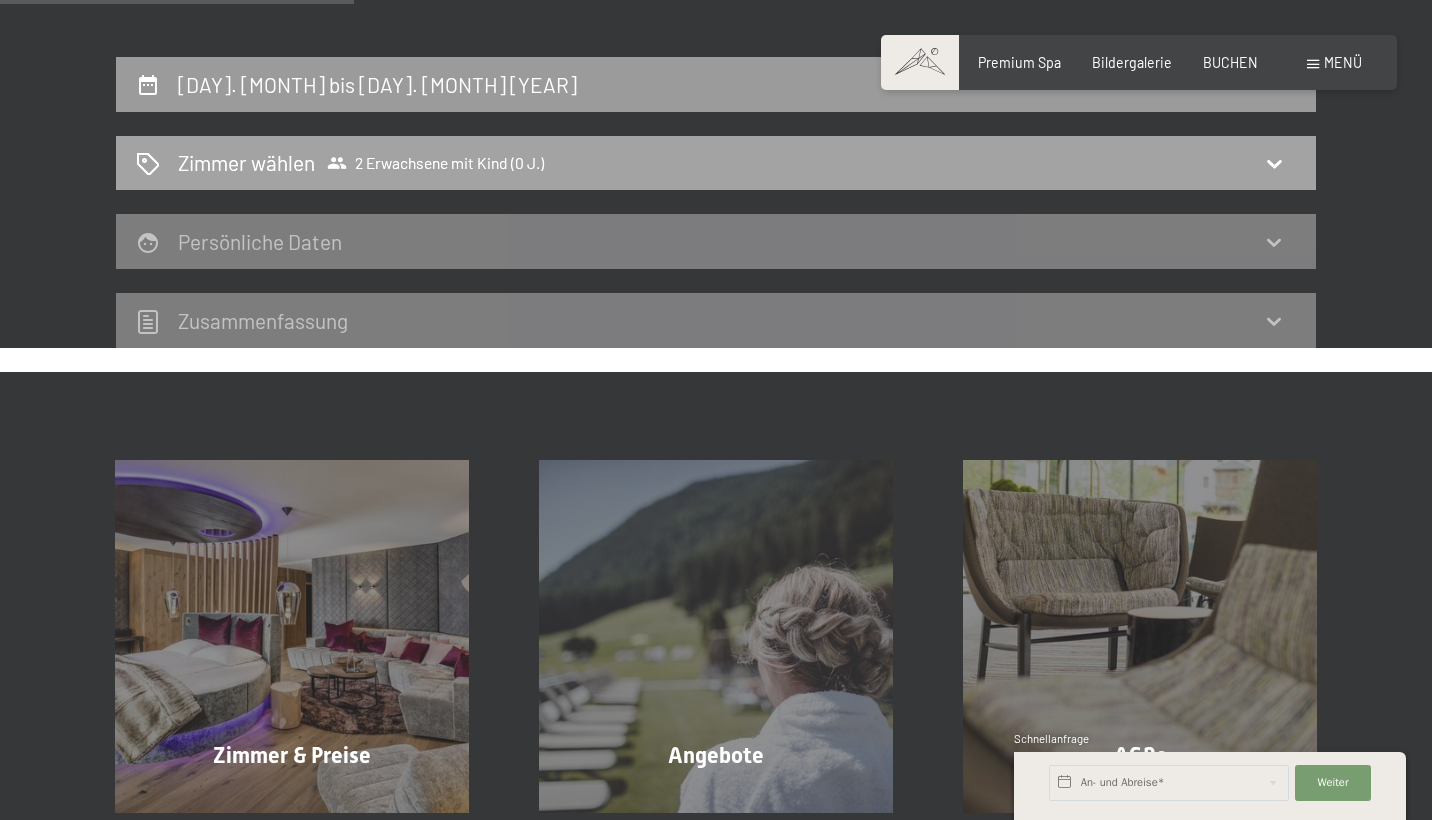click on "2 Erwachsene mit Kind (0 J.)" at bounding box center [435, 163] 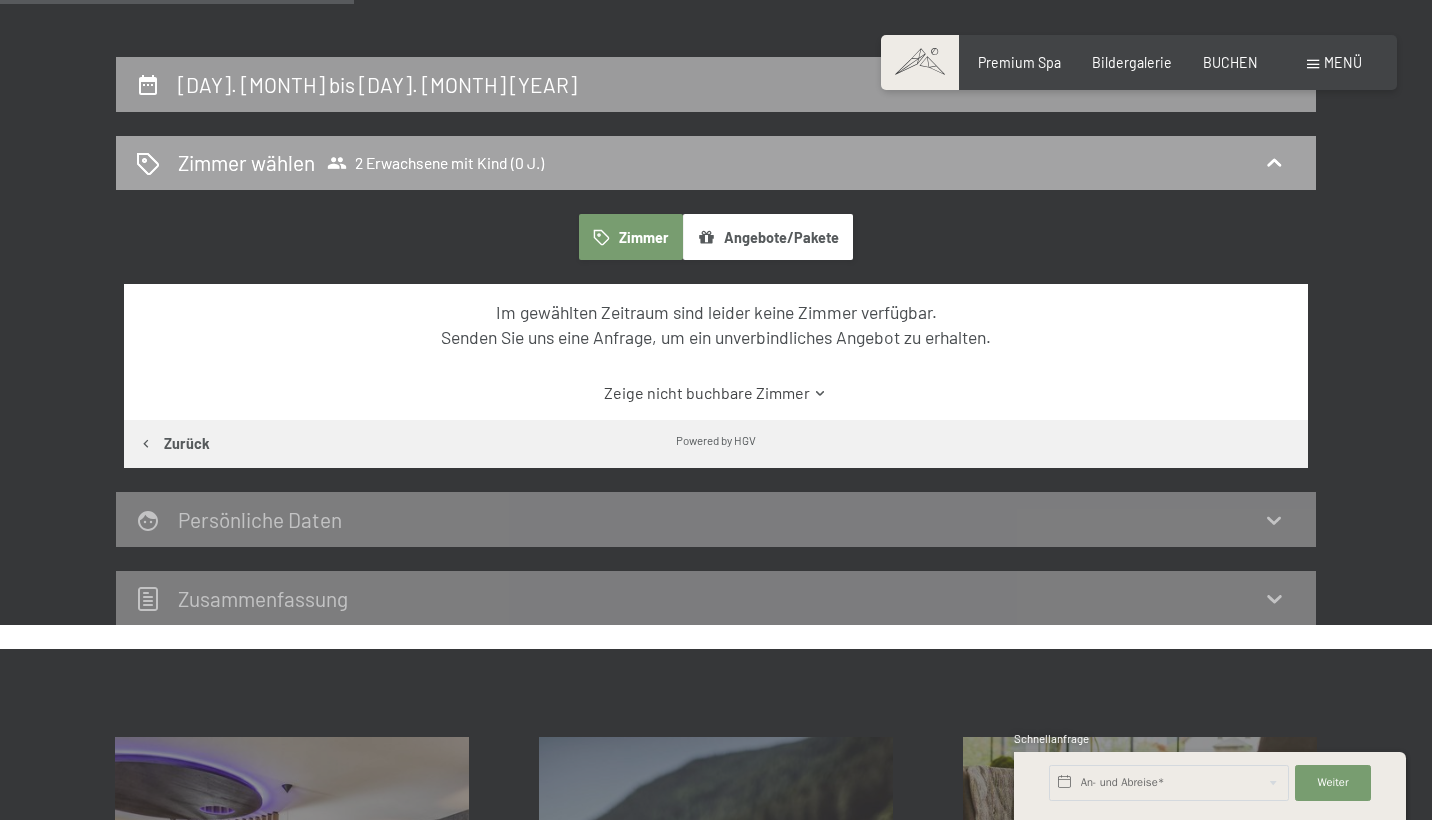 click on "2 Erwachsene mit Kind (0 J.)" at bounding box center [435, 163] 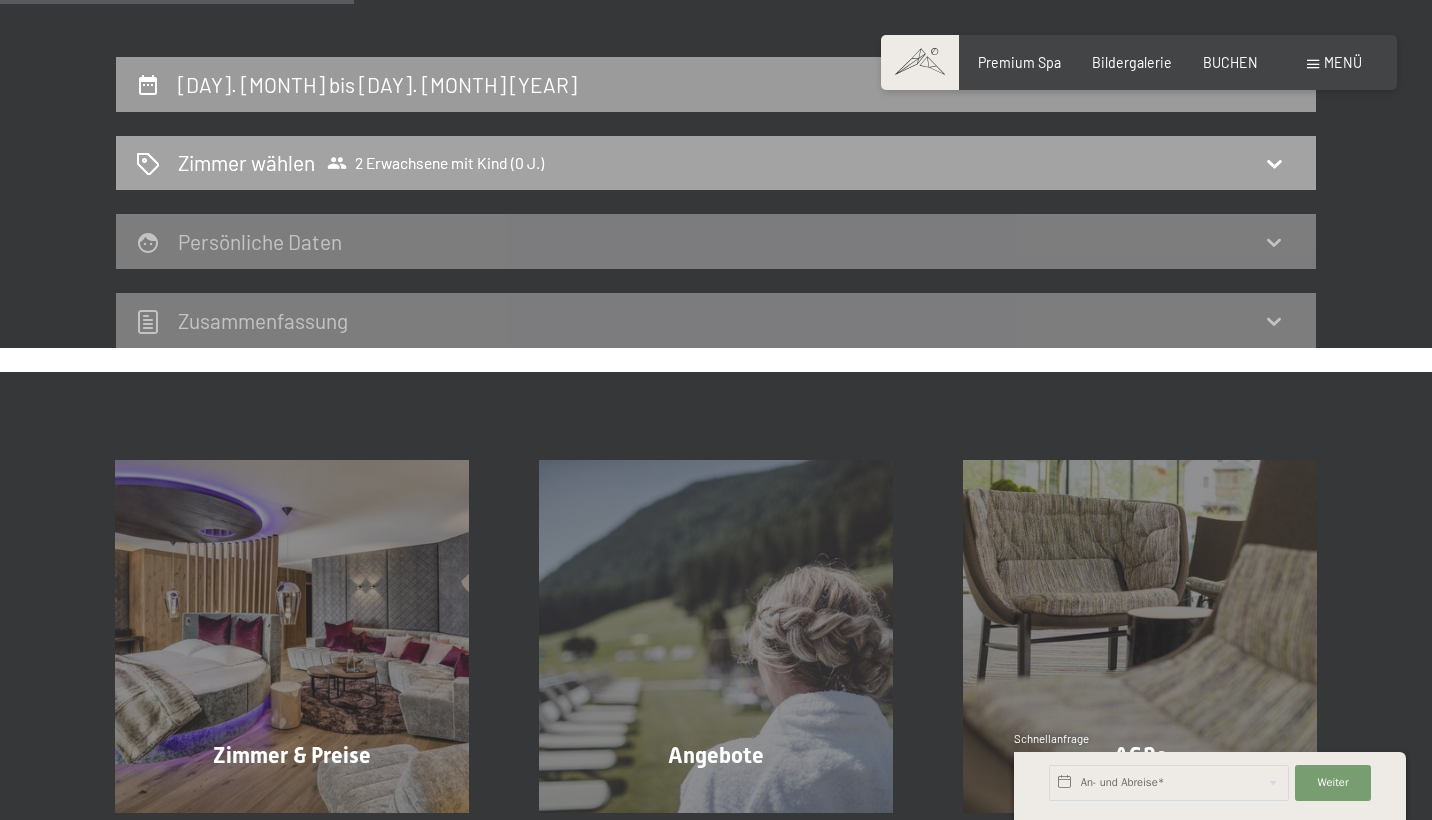 click on "2 Erwachsene mit Kind (0 J.)" at bounding box center [435, 163] 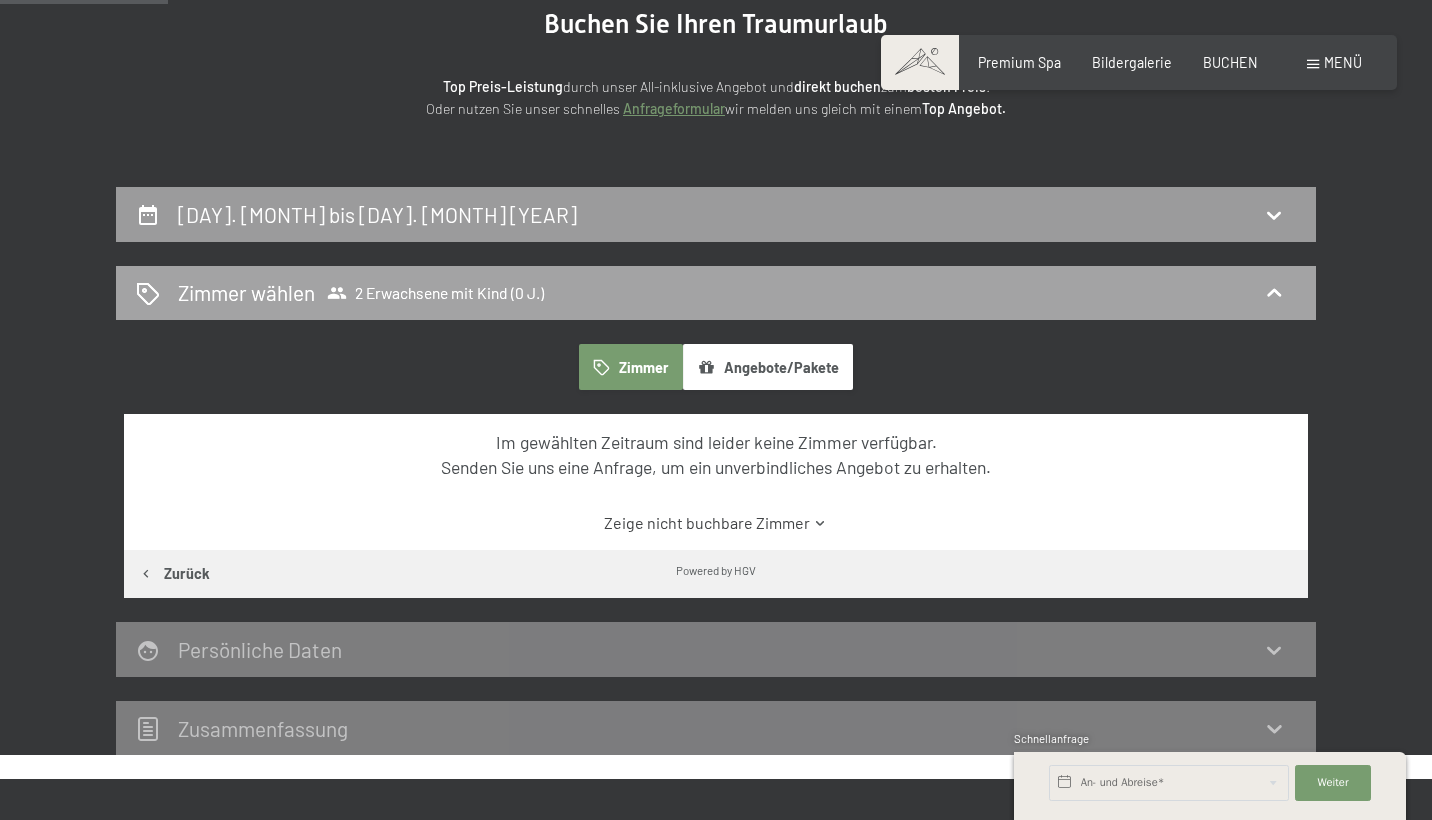 scroll, scrollTop: 239, scrollLeft: 0, axis: vertical 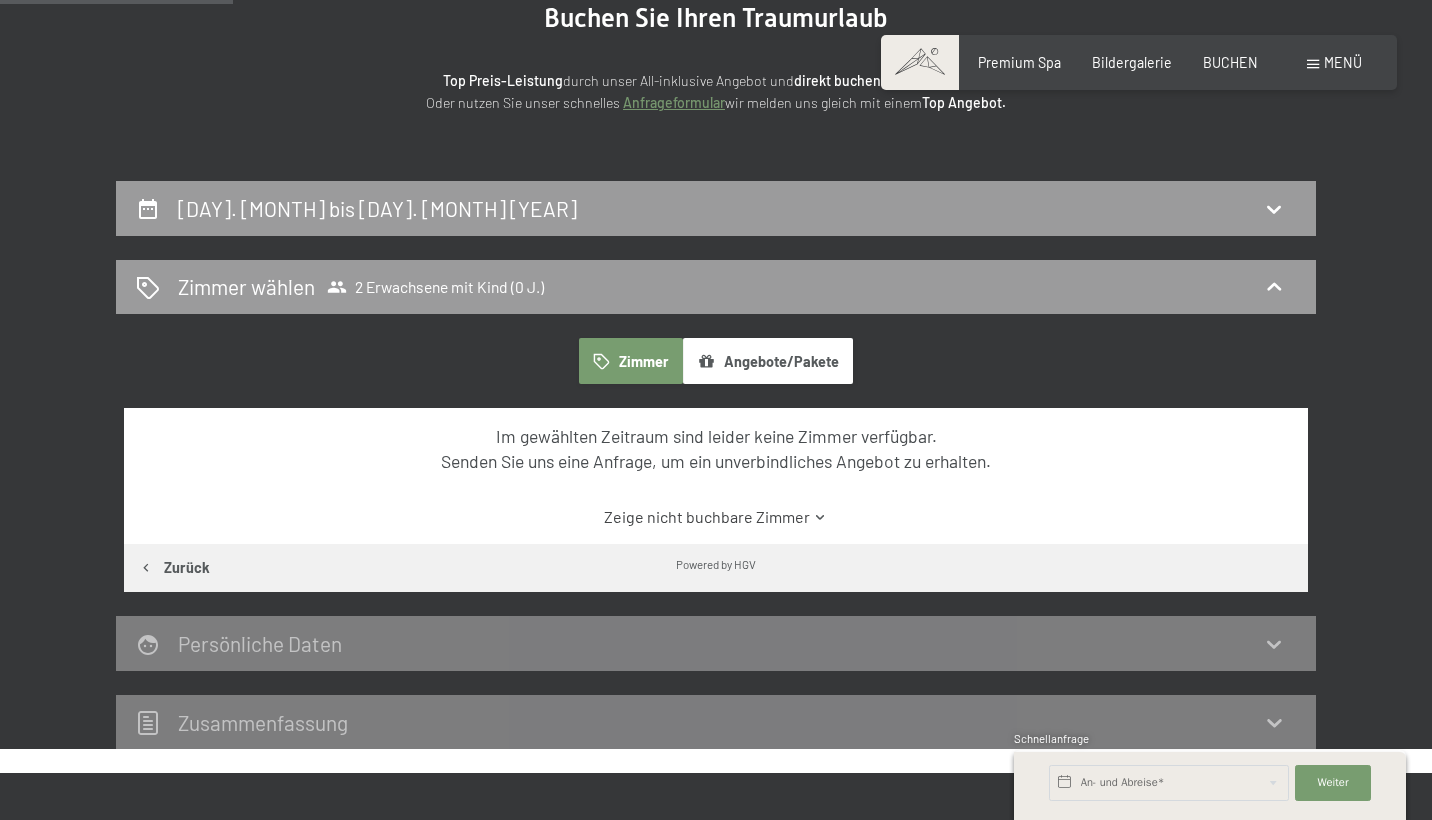 click on "Zeige nicht buchbare Zimmer" at bounding box center (716, 517) 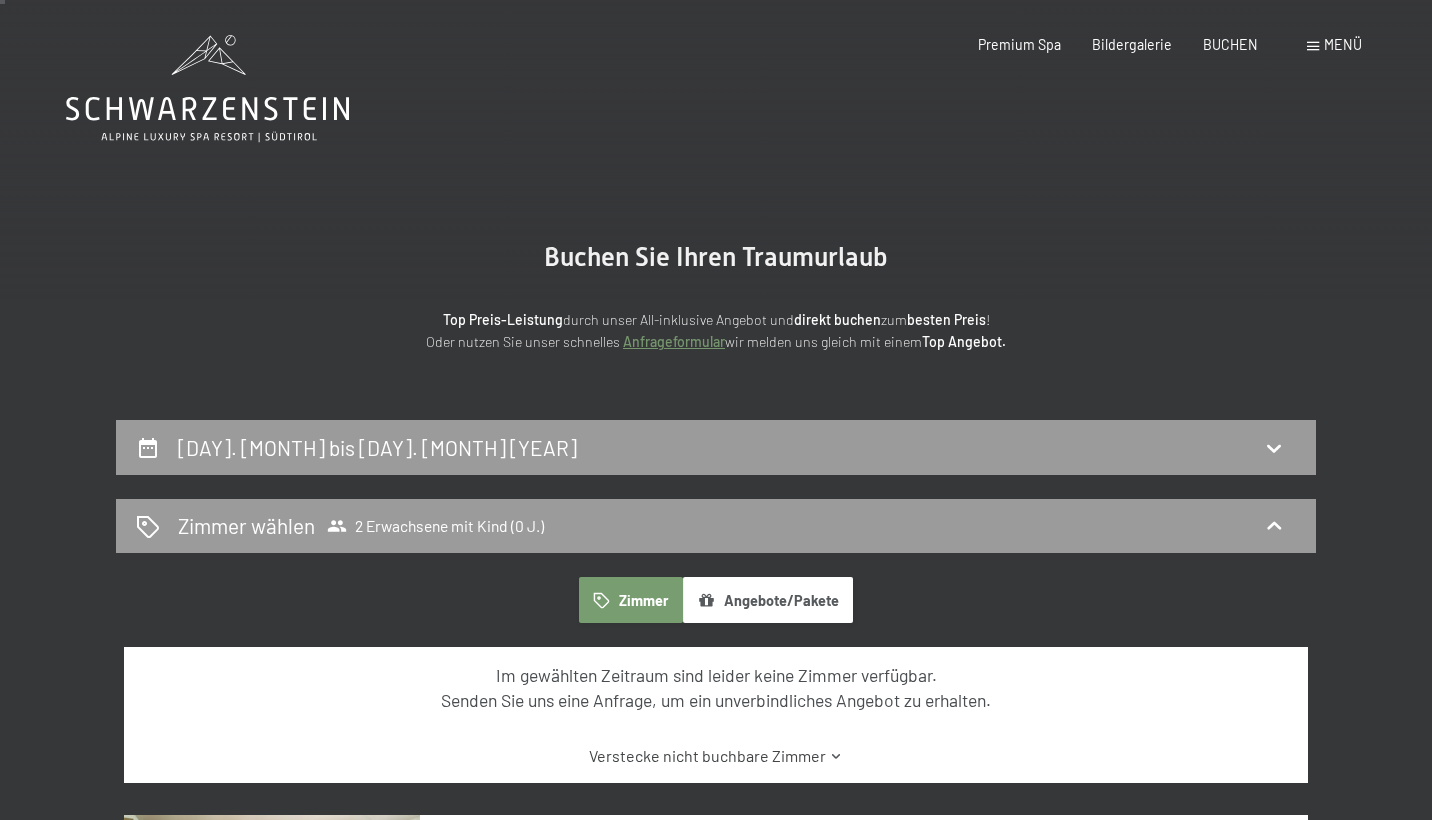 scroll, scrollTop: 0, scrollLeft: 0, axis: both 